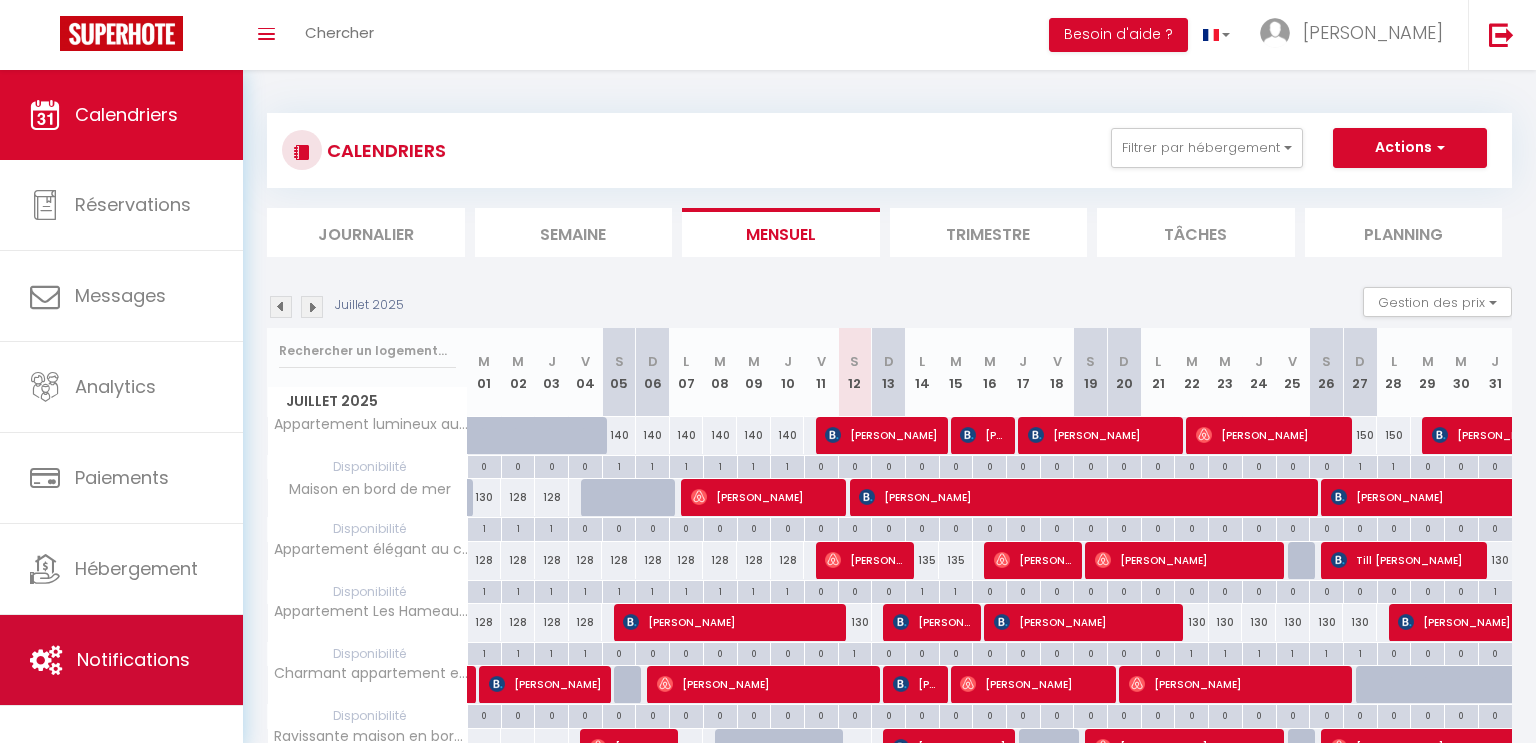 scroll, scrollTop: 276, scrollLeft: 0, axis: vertical 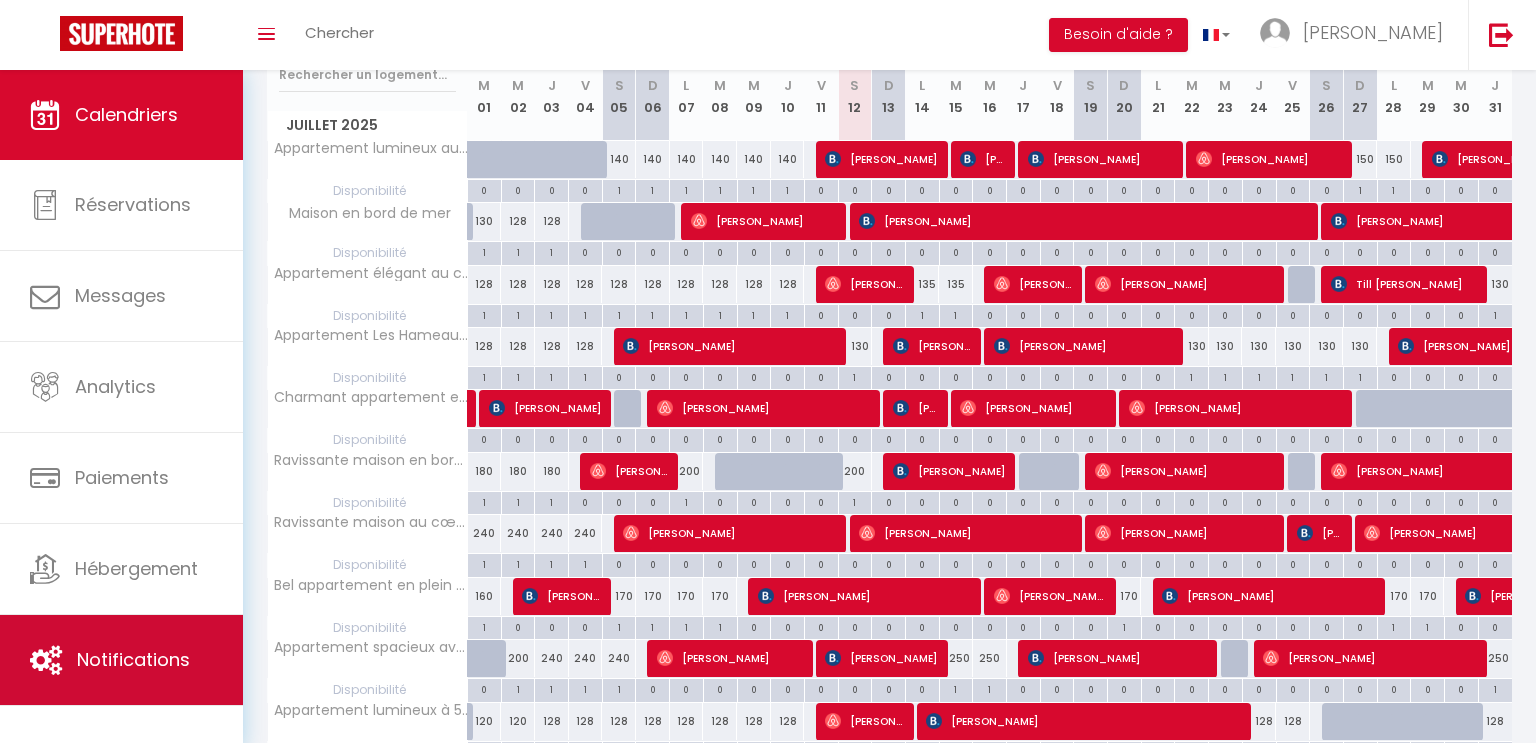 click on "Notifications" at bounding box center [133, 659] 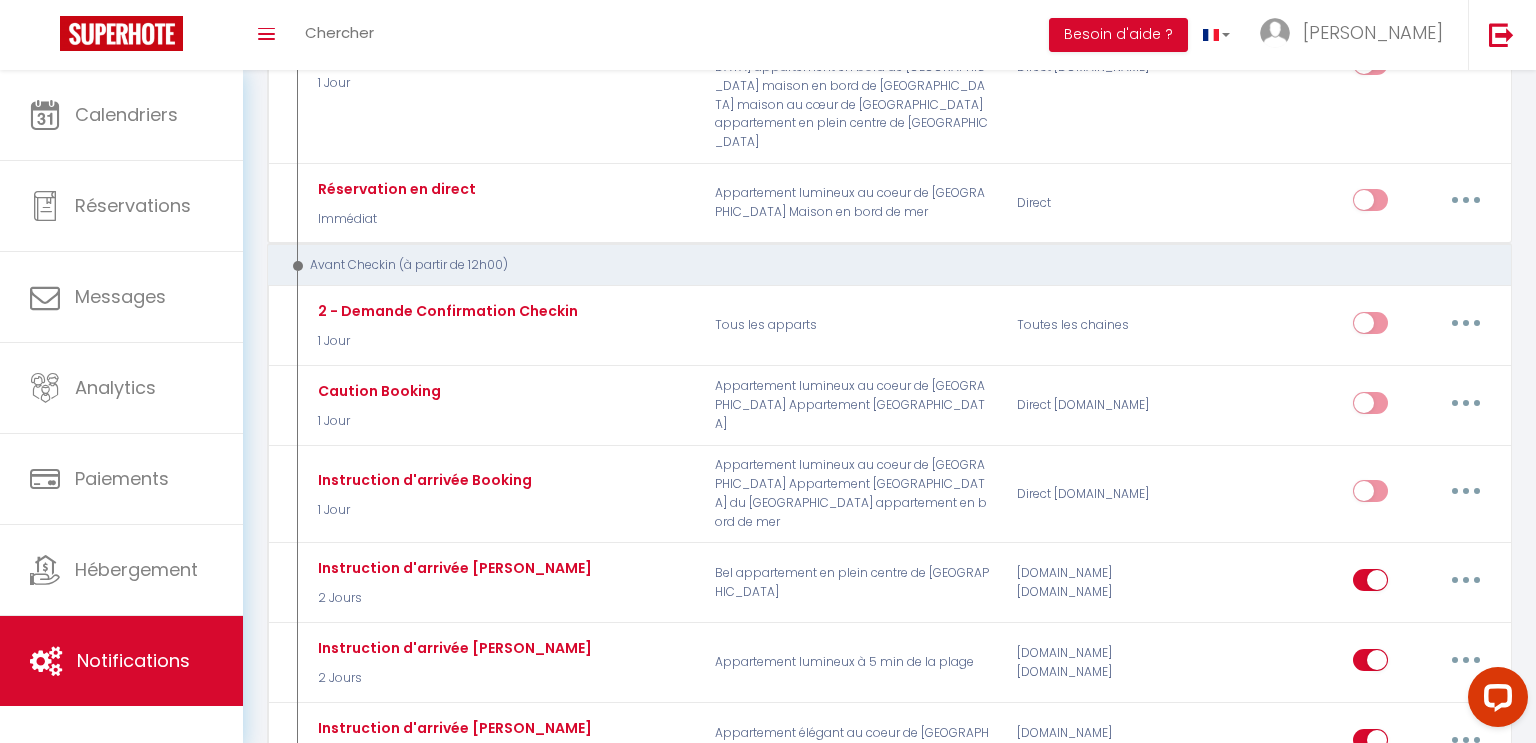 scroll, scrollTop: 1240, scrollLeft: 0, axis: vertical 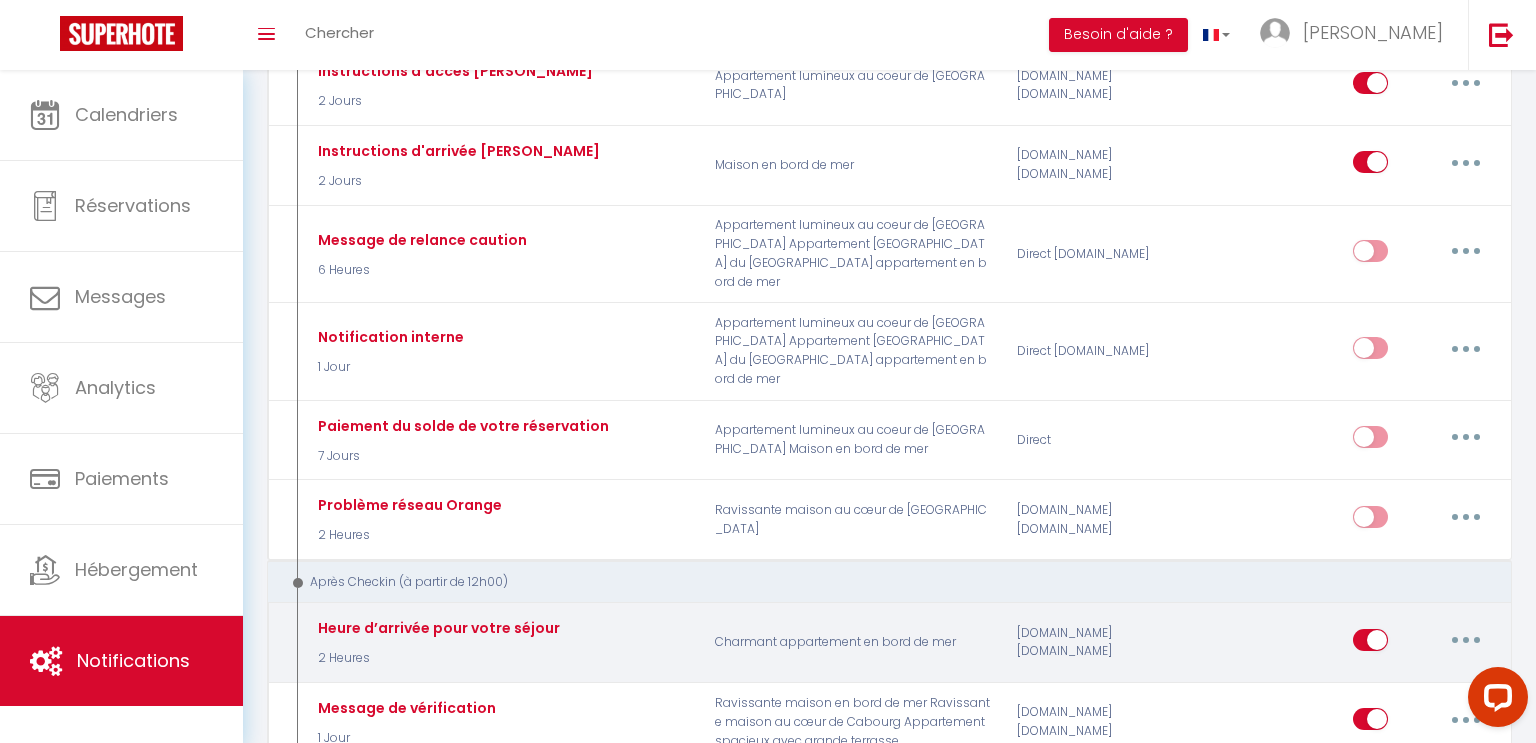 click at bounding box center (1370, 644) 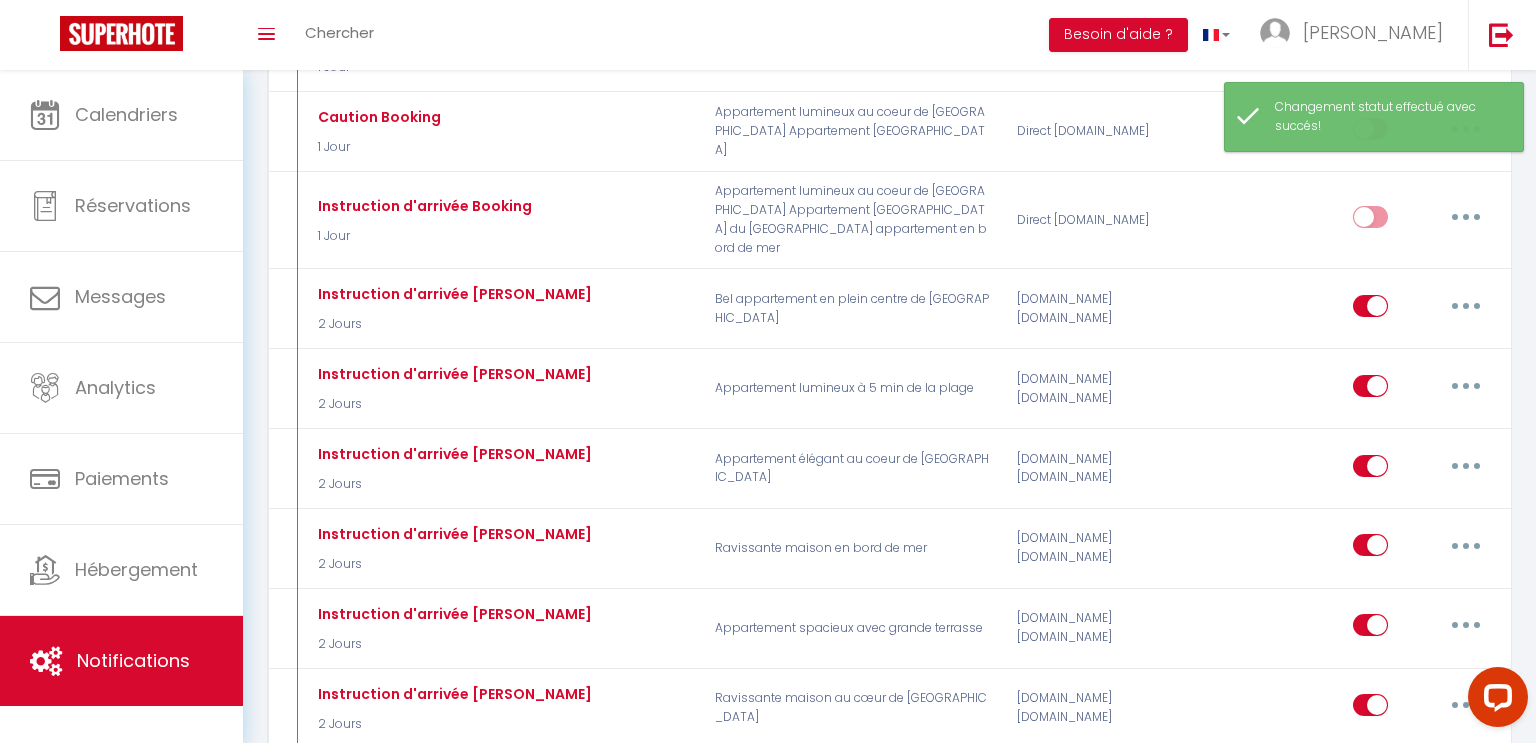 scroll, scrollTop: 0, scrollLeft: 0, axis: both 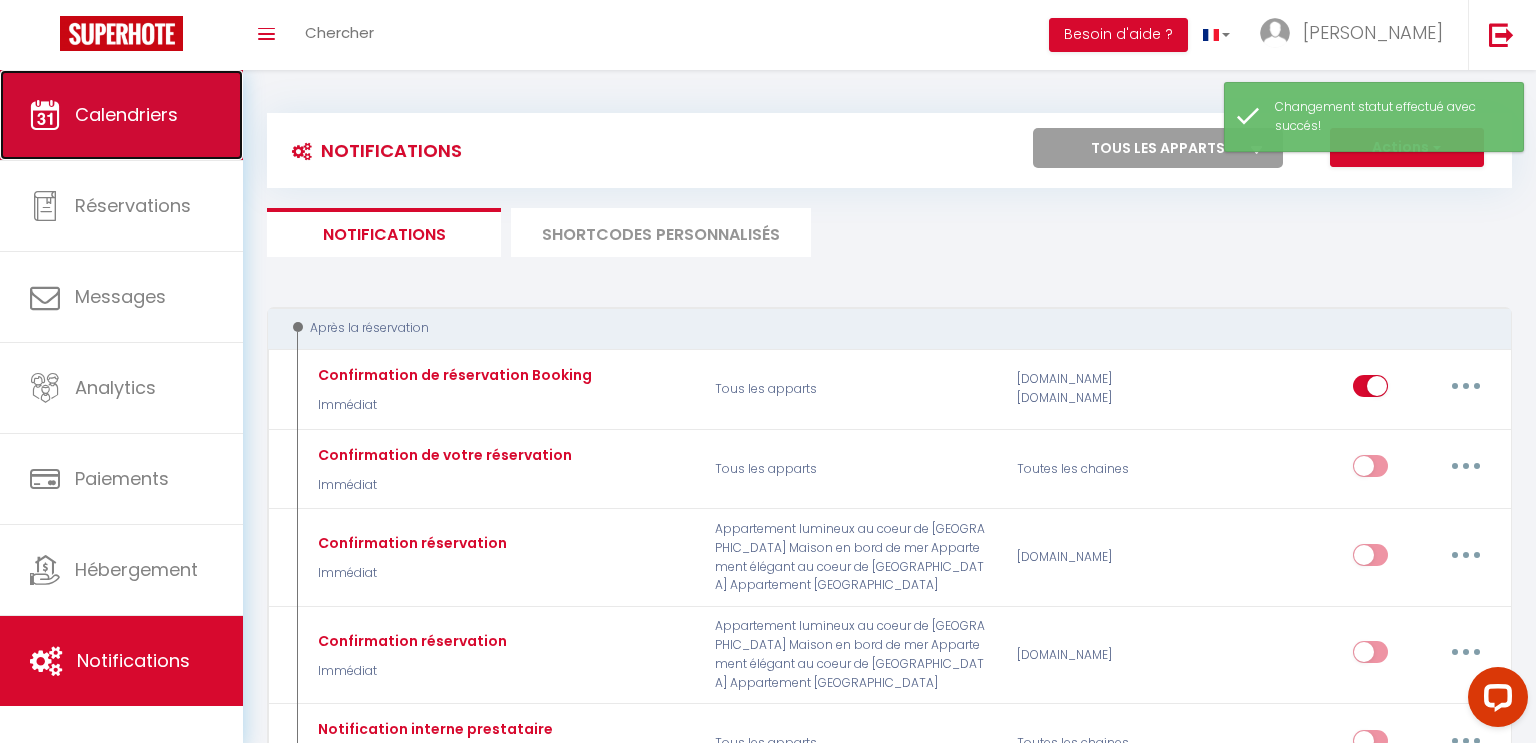 click on "Calendriers" at bounding box center (121, 115) 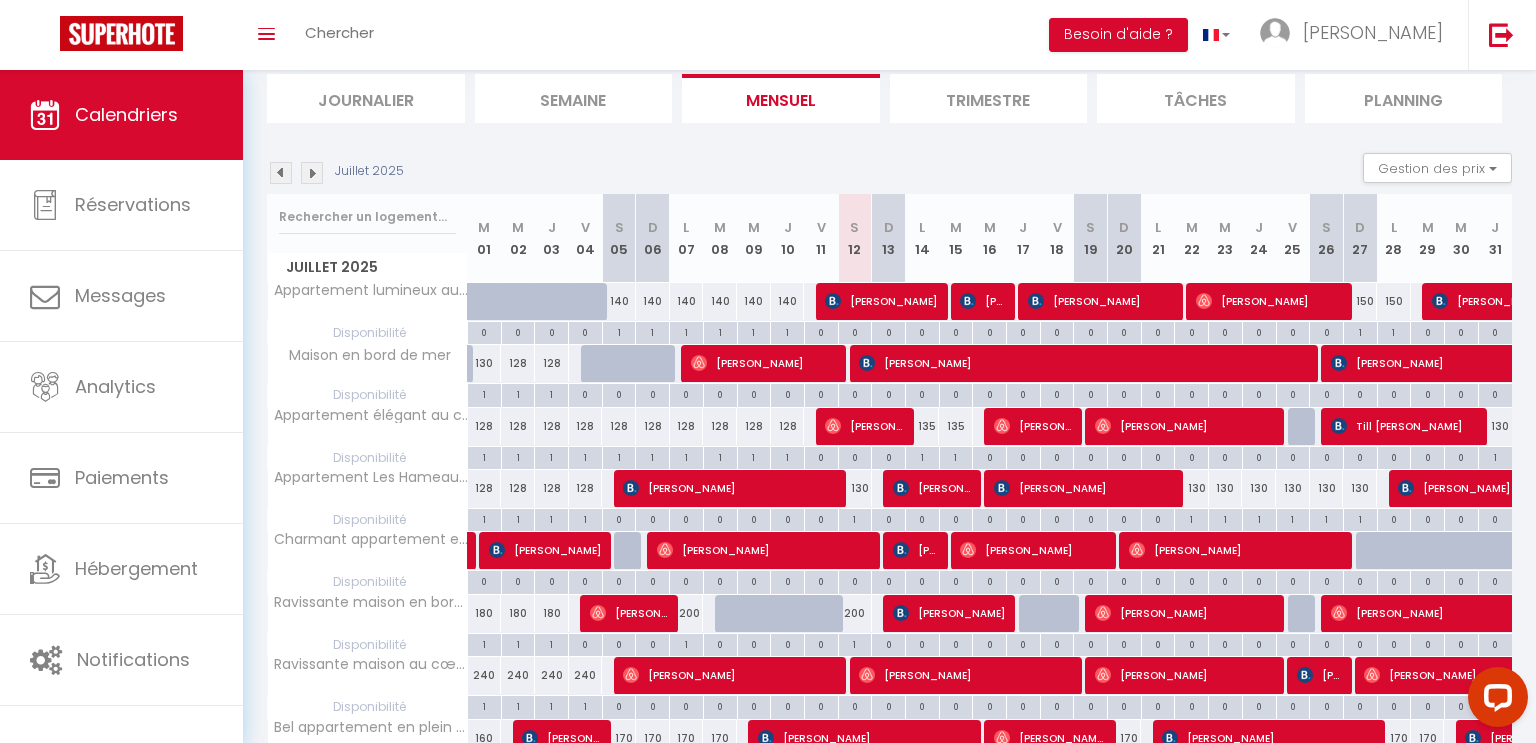 scroll, scrollTop: 148, scrollLeft: 0, axis: vertical 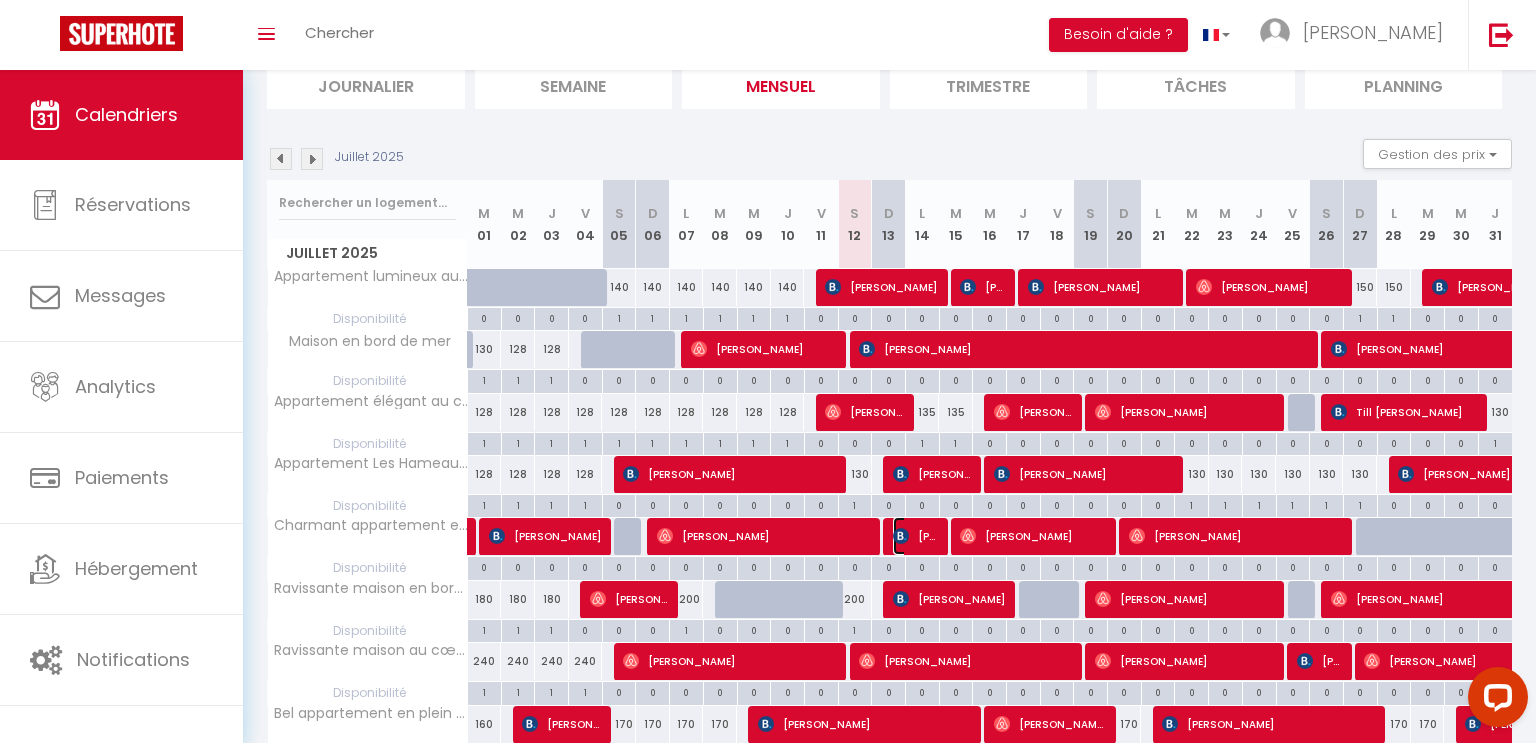click on "[PERSON_NAME]" at bounding box center (915, 536) 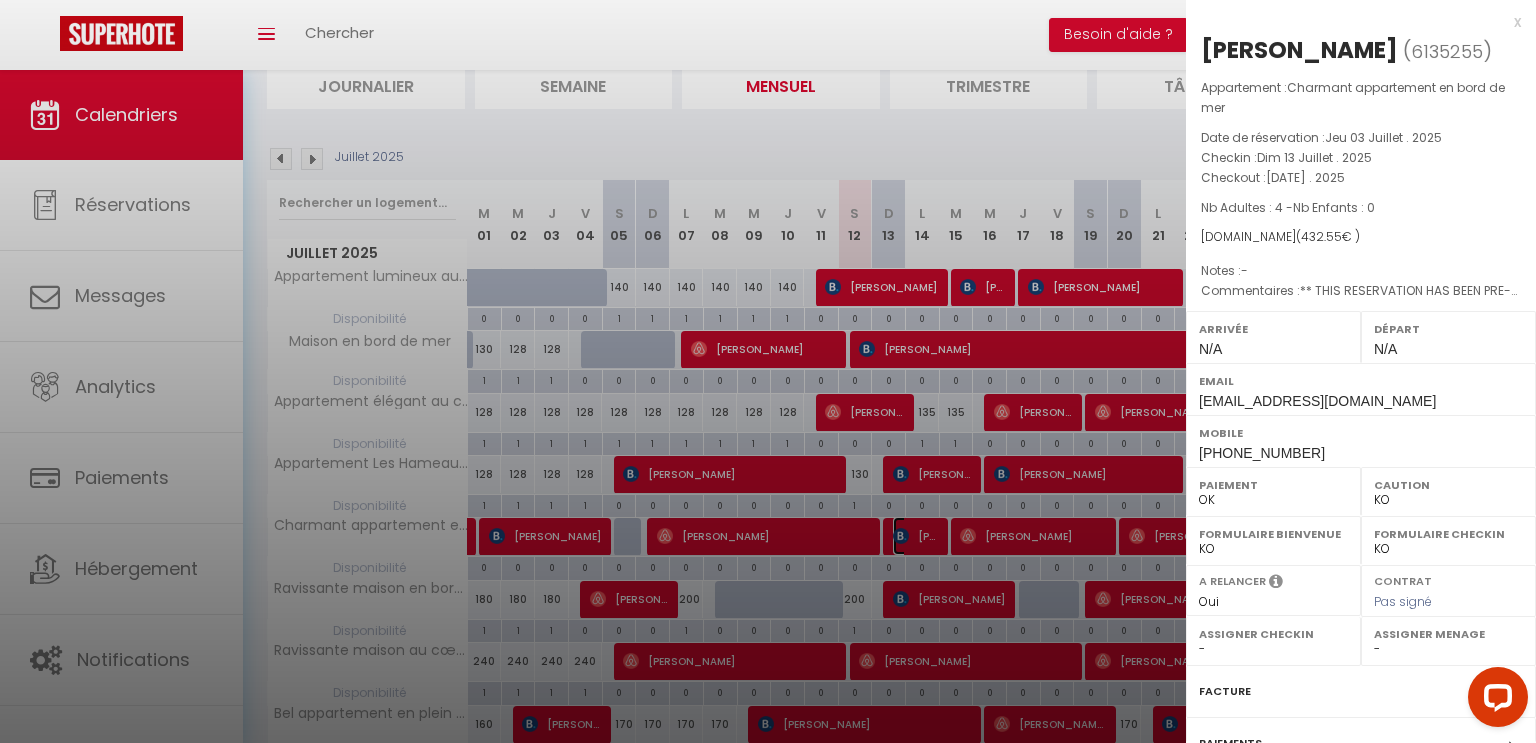 scroll, scrollTop: 204, scrollLeft: 0, axis: vertical 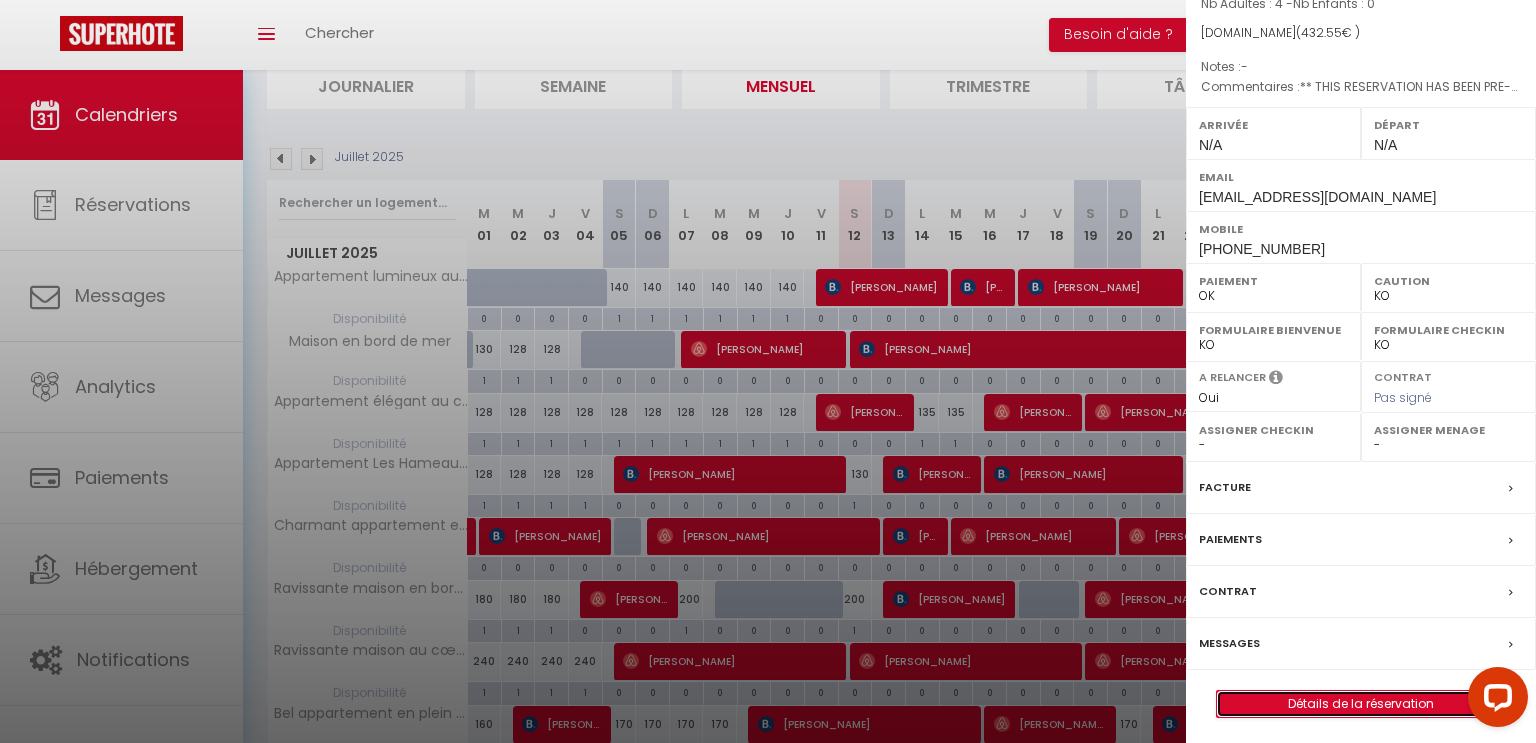click on "Détails de la réservation" at bounding box center (1361, 704) 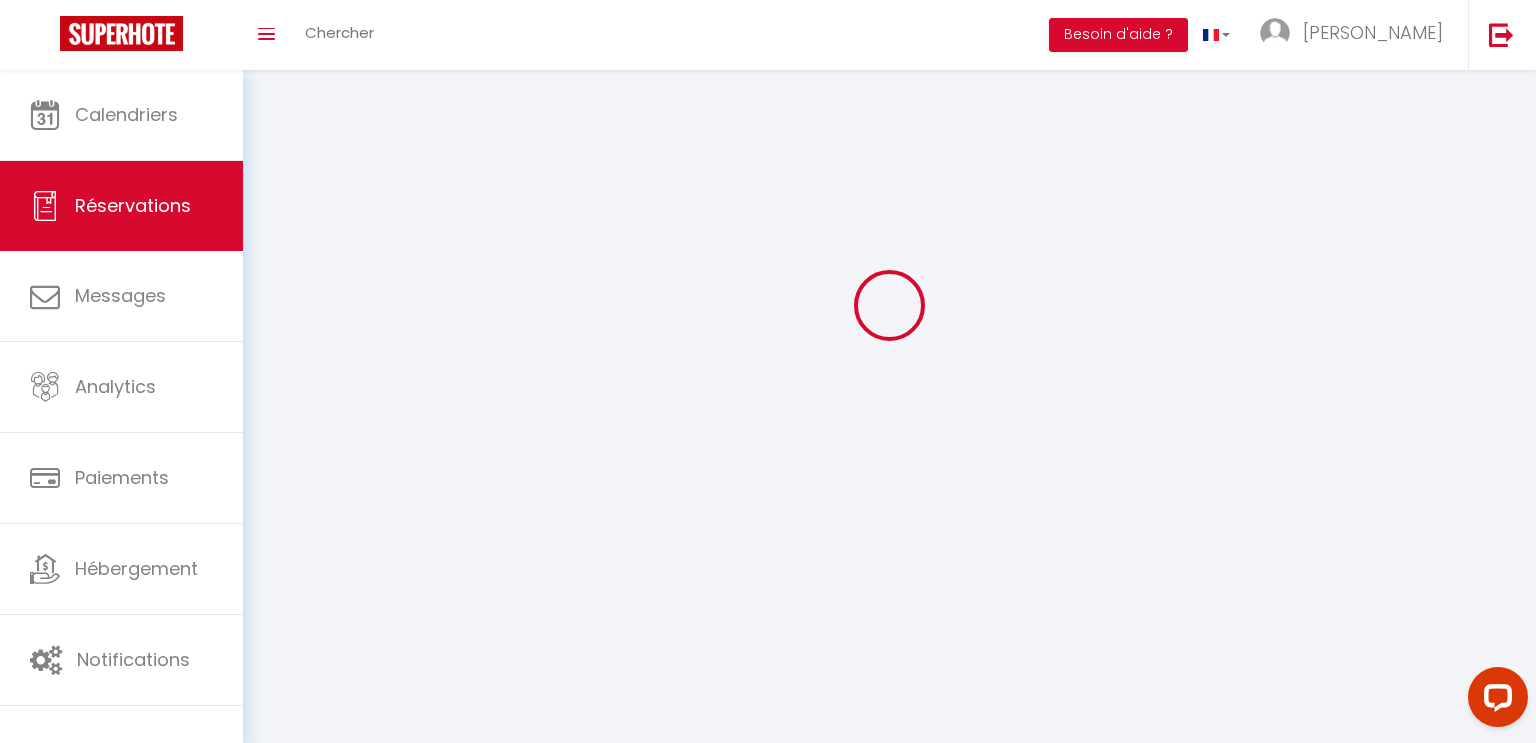 scroll, scrollTop: 0, scrollLeft: 0, axis: both 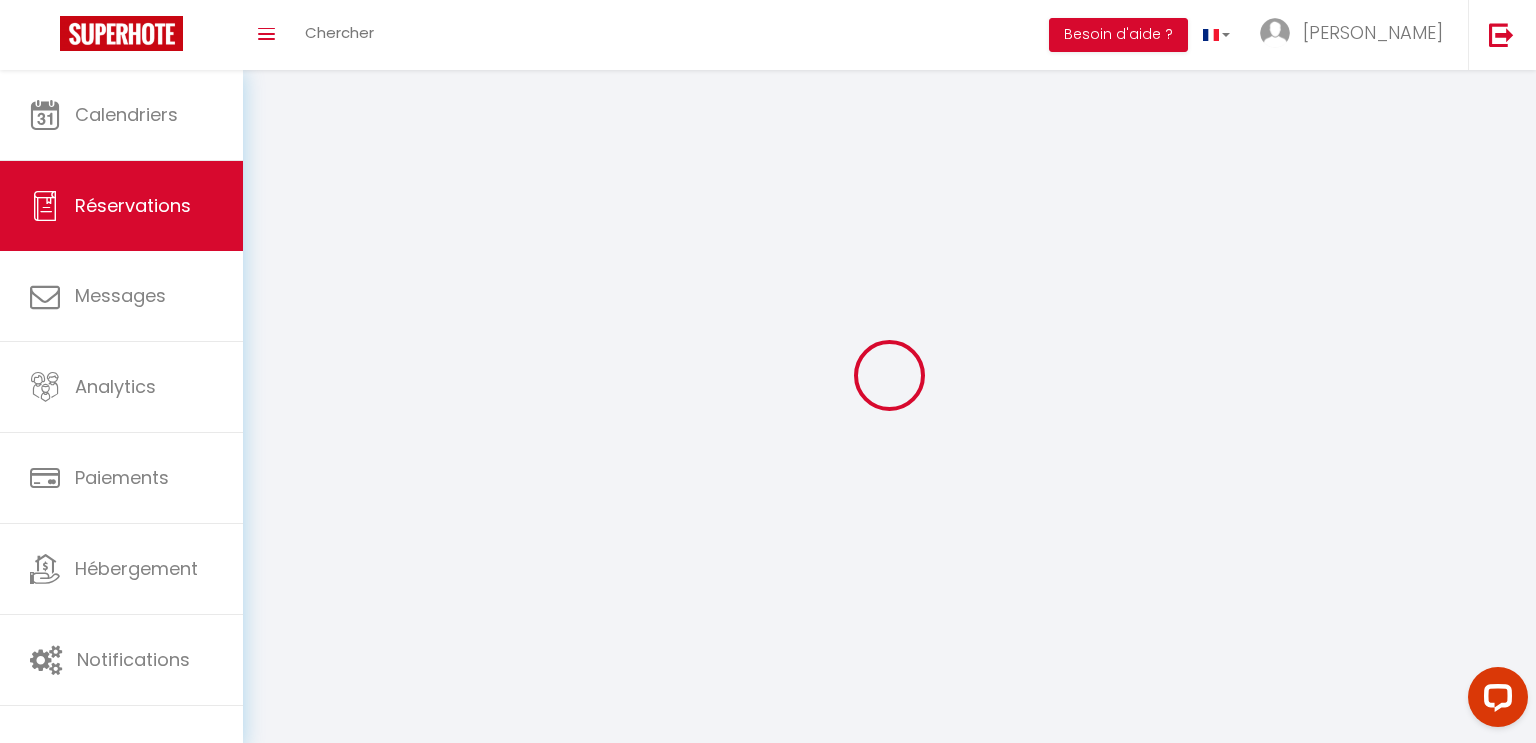 select 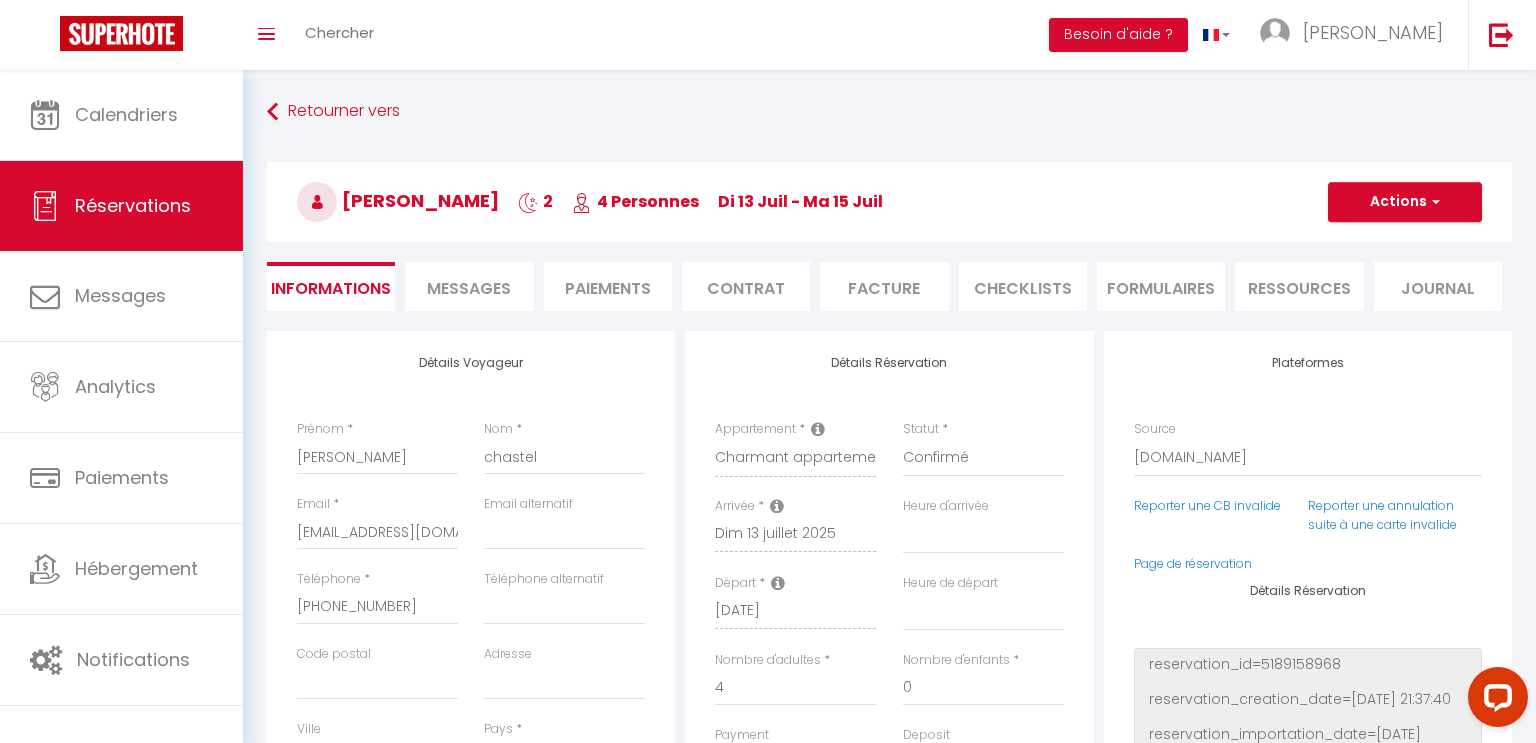type on "75" 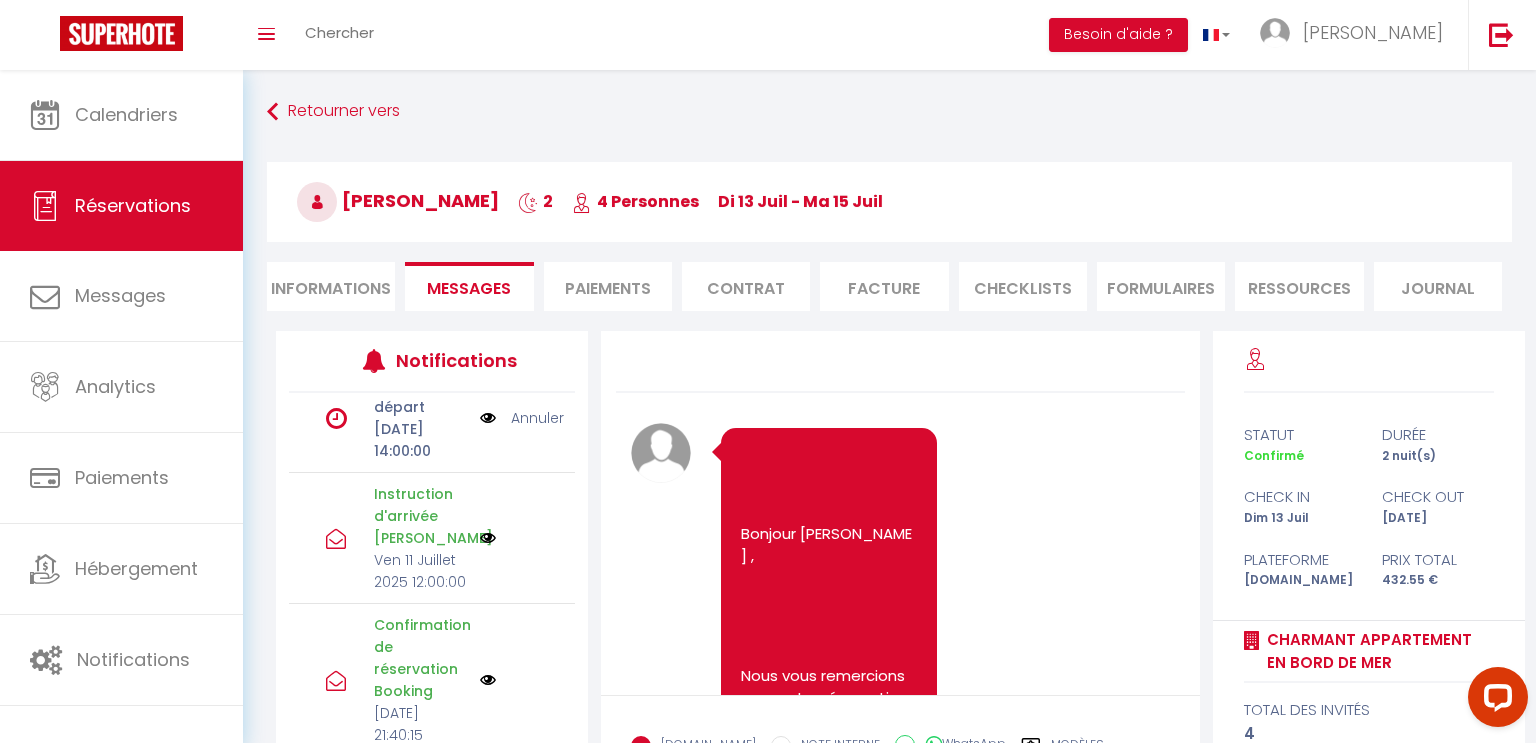 scroll, scrollTop: 50, scrollLeft: 0, axis: vertical 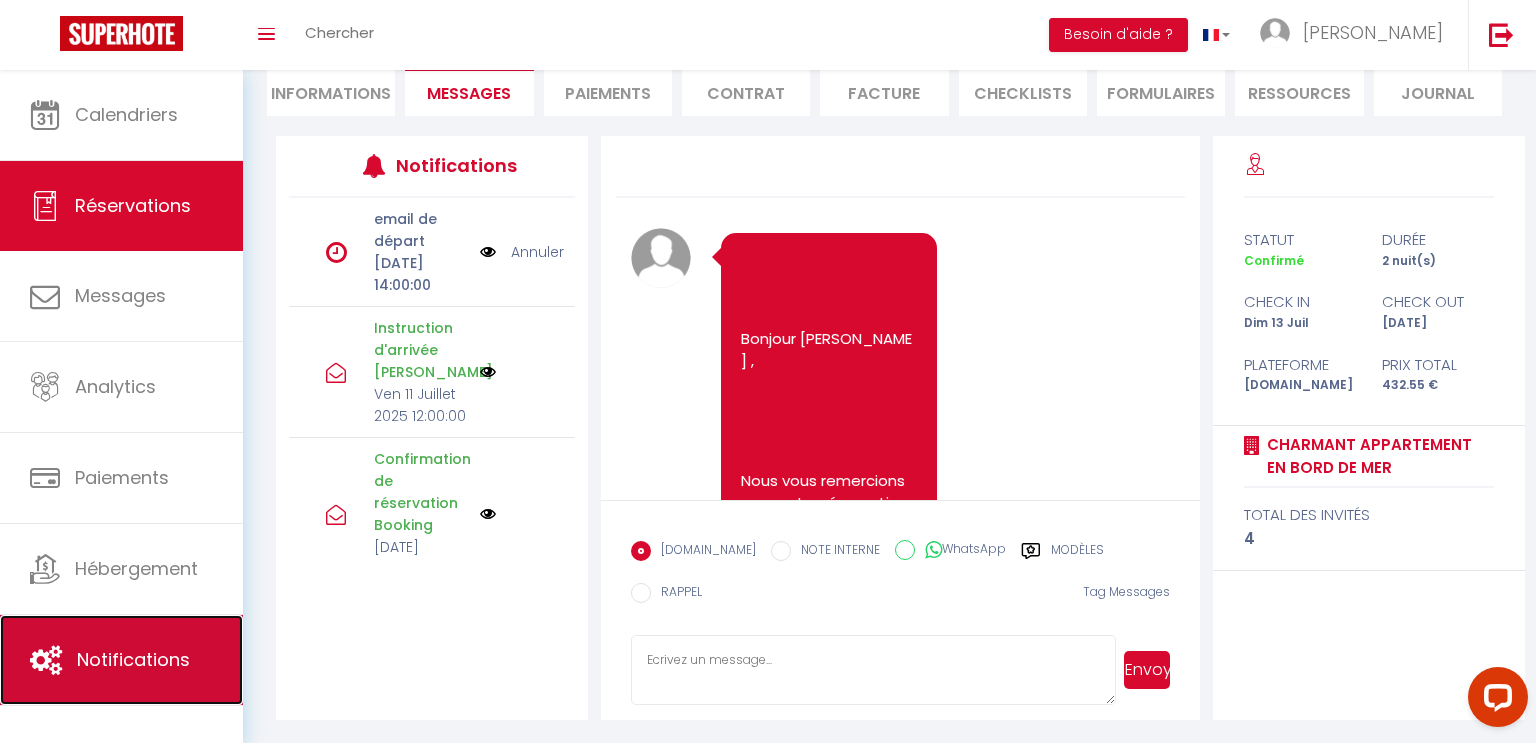 click on "Notifications" at bounding box center (133, 659) 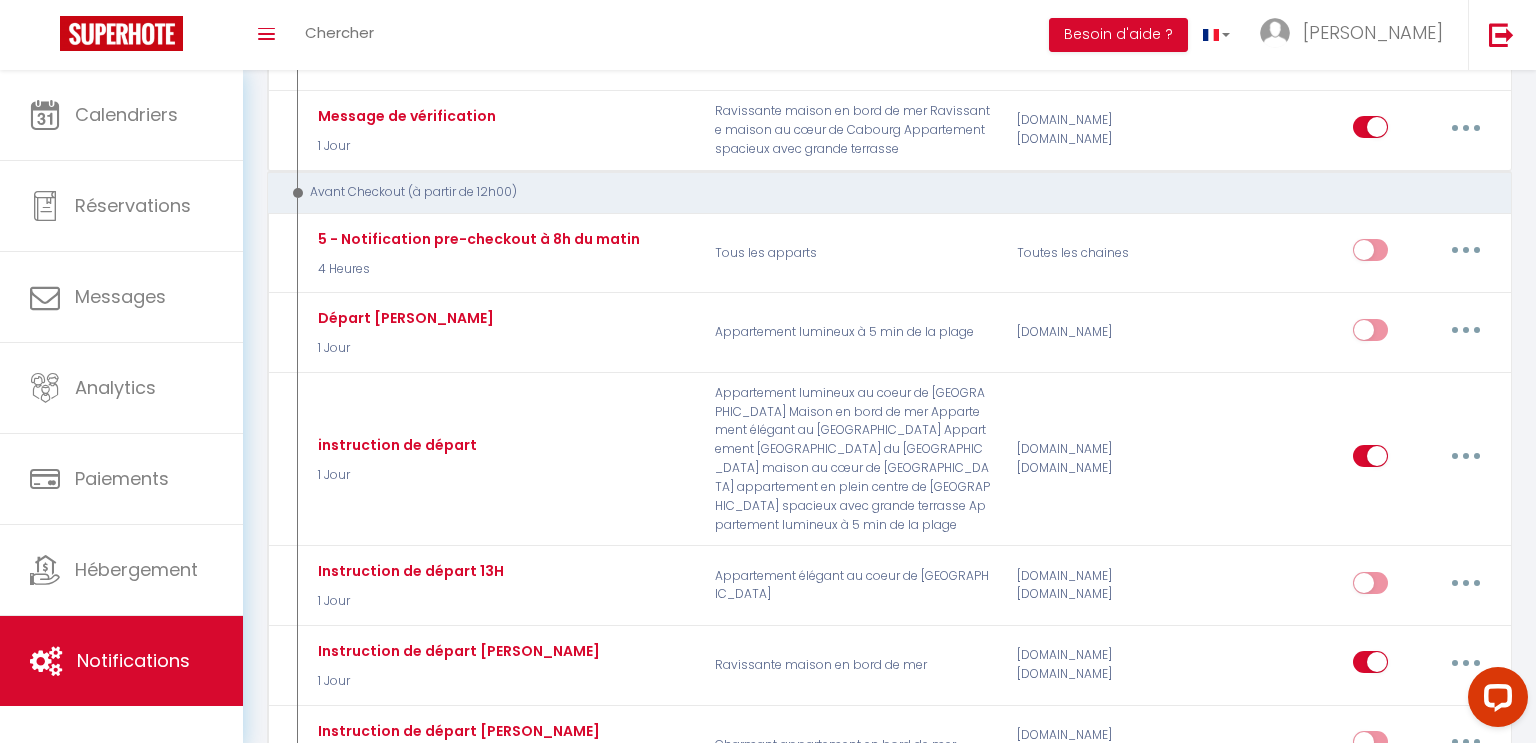 scroll, scrollTop: 2583, scrollLeft: 0, axis: vertical 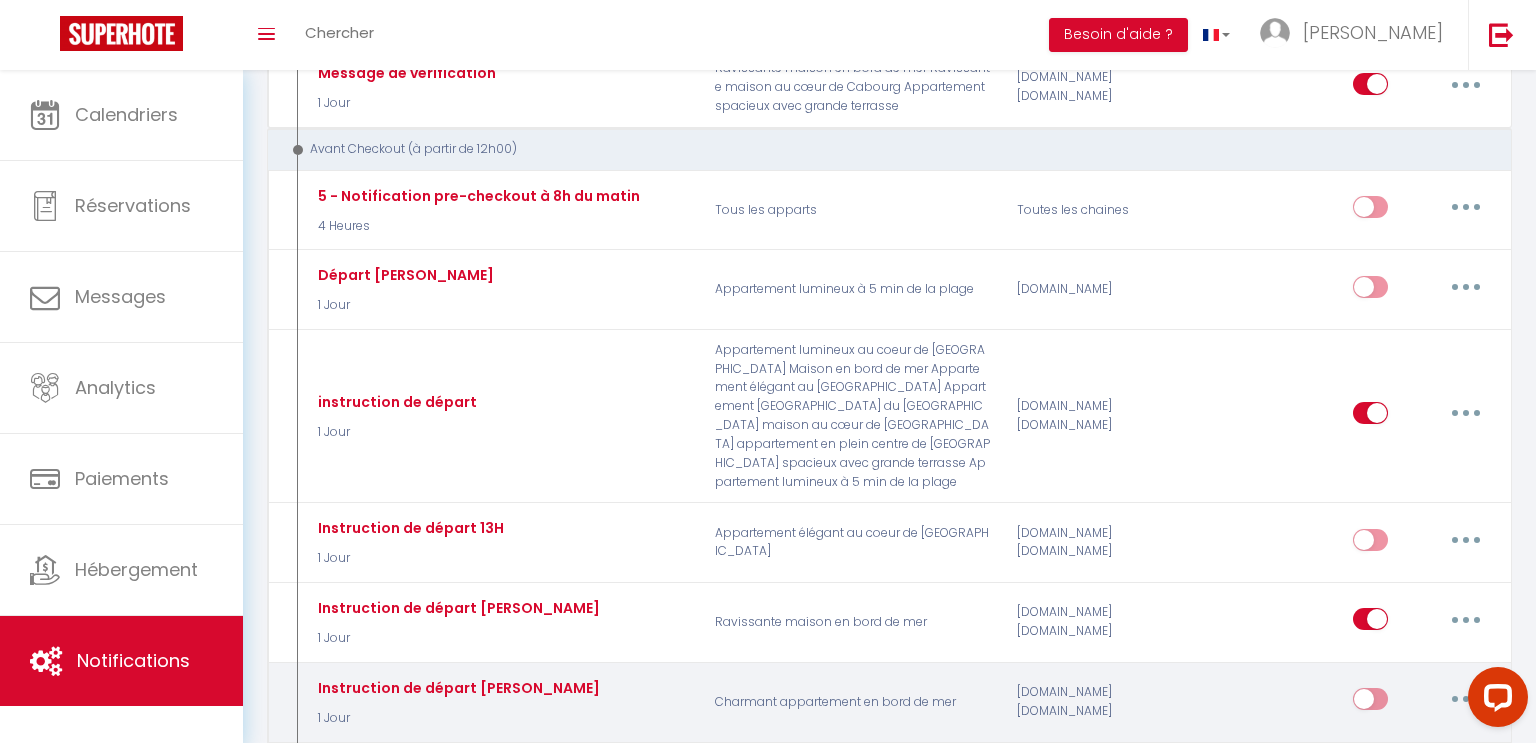 click at bounding box center (1370, 703) 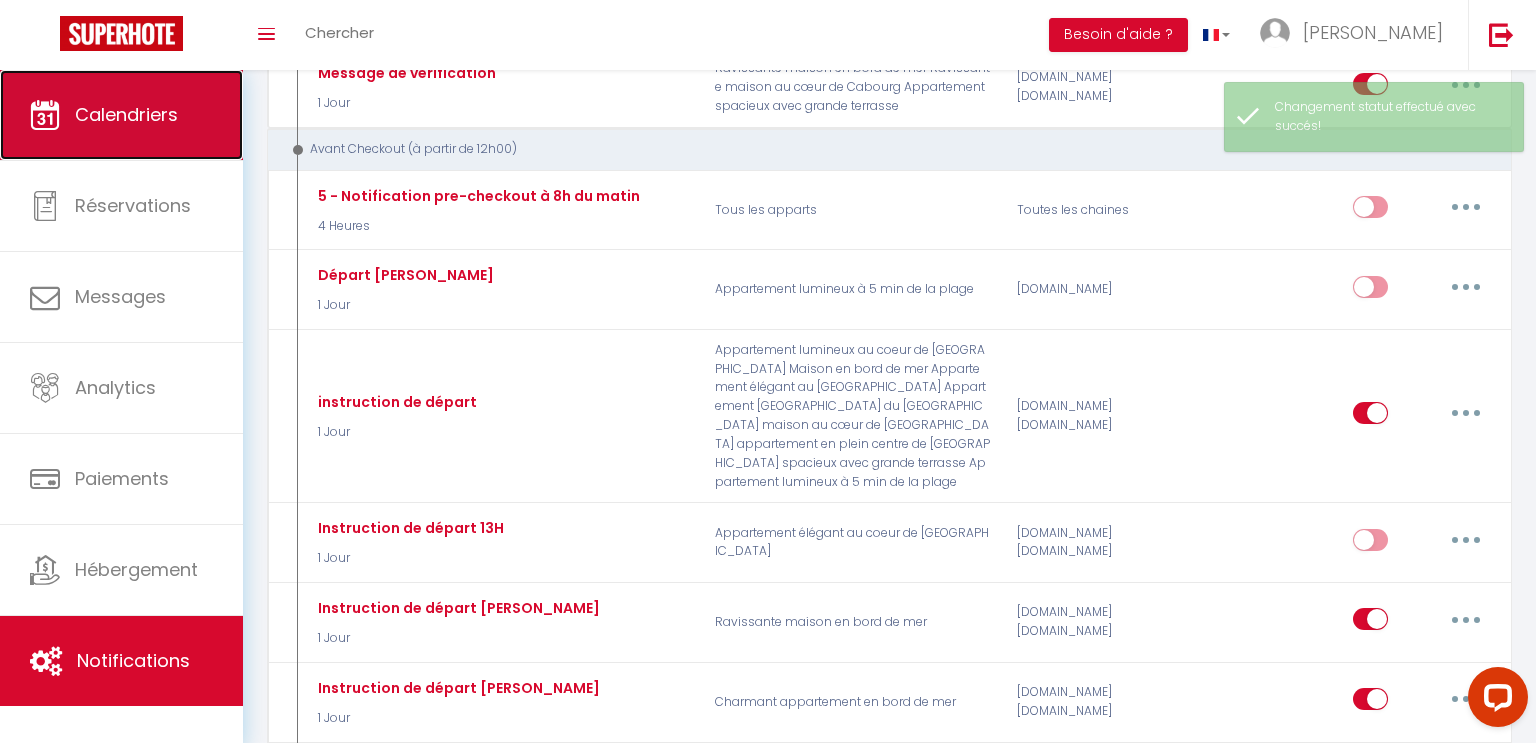 click on "Calendriers" at bounding box center [126, 114] 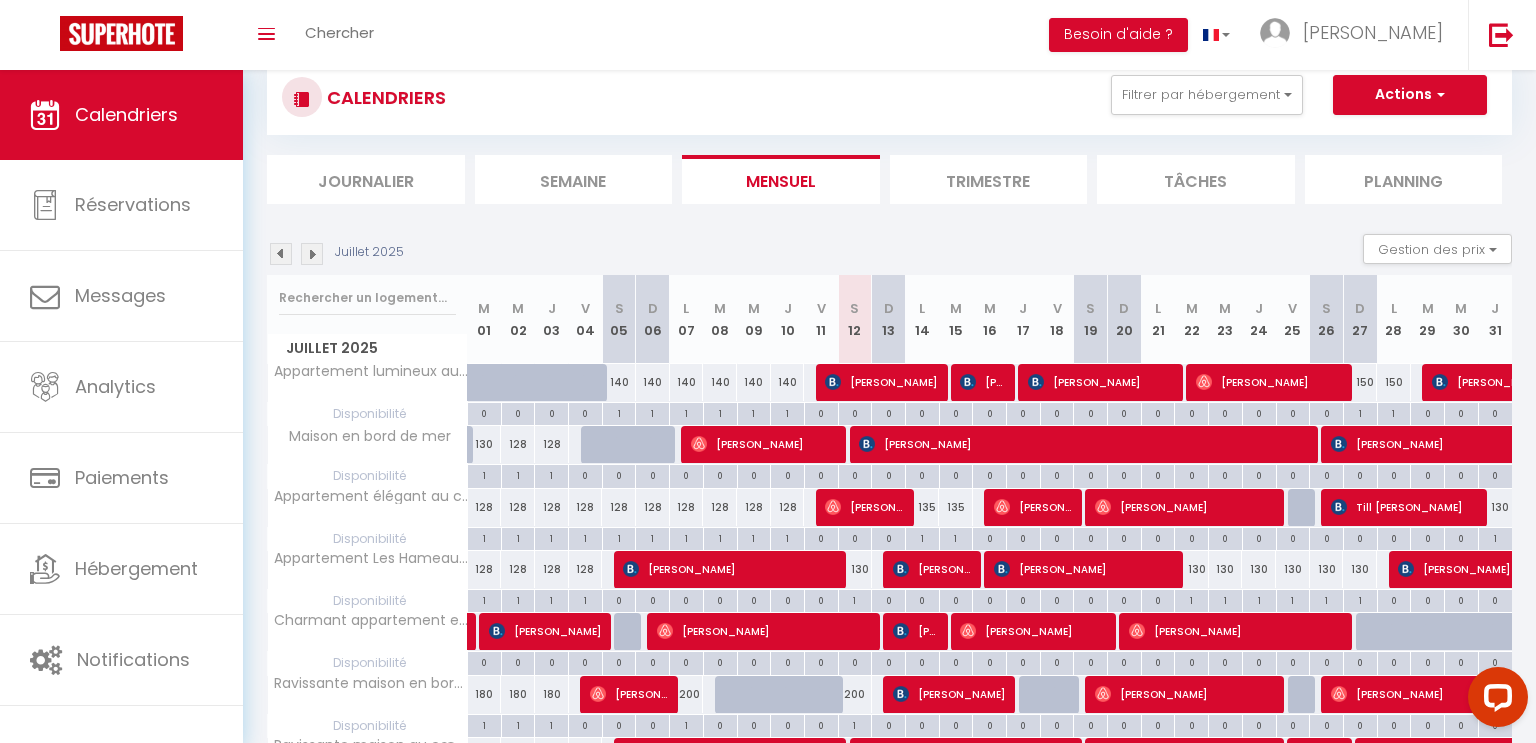 scroll, scrollTop: 67, scrollLeft: 0, axis: vertical 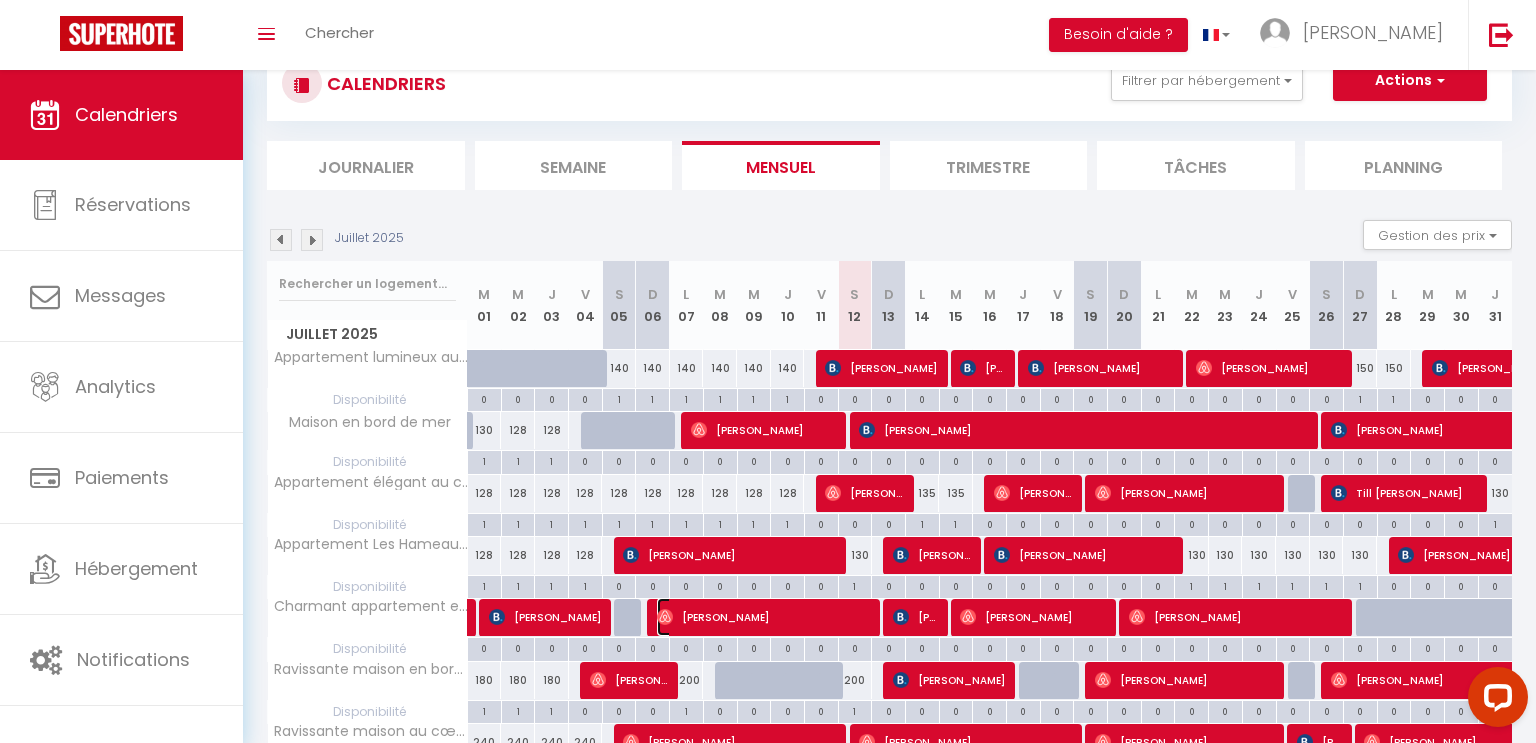 click on "[PERSON_NAME]" at bounding box center [764, 617] 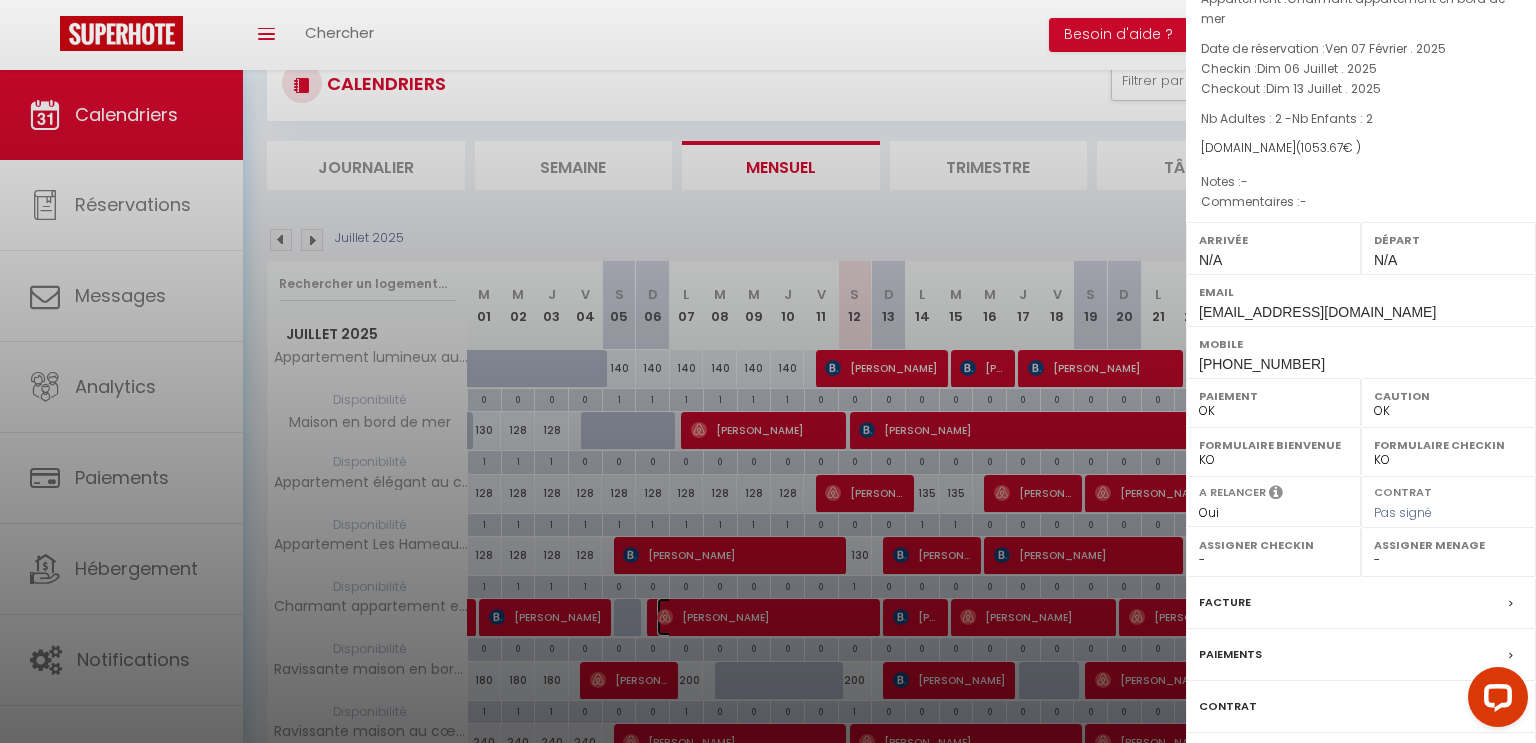 scroll, scrollTop: 204, scrollLeft: 0, axis: vertical 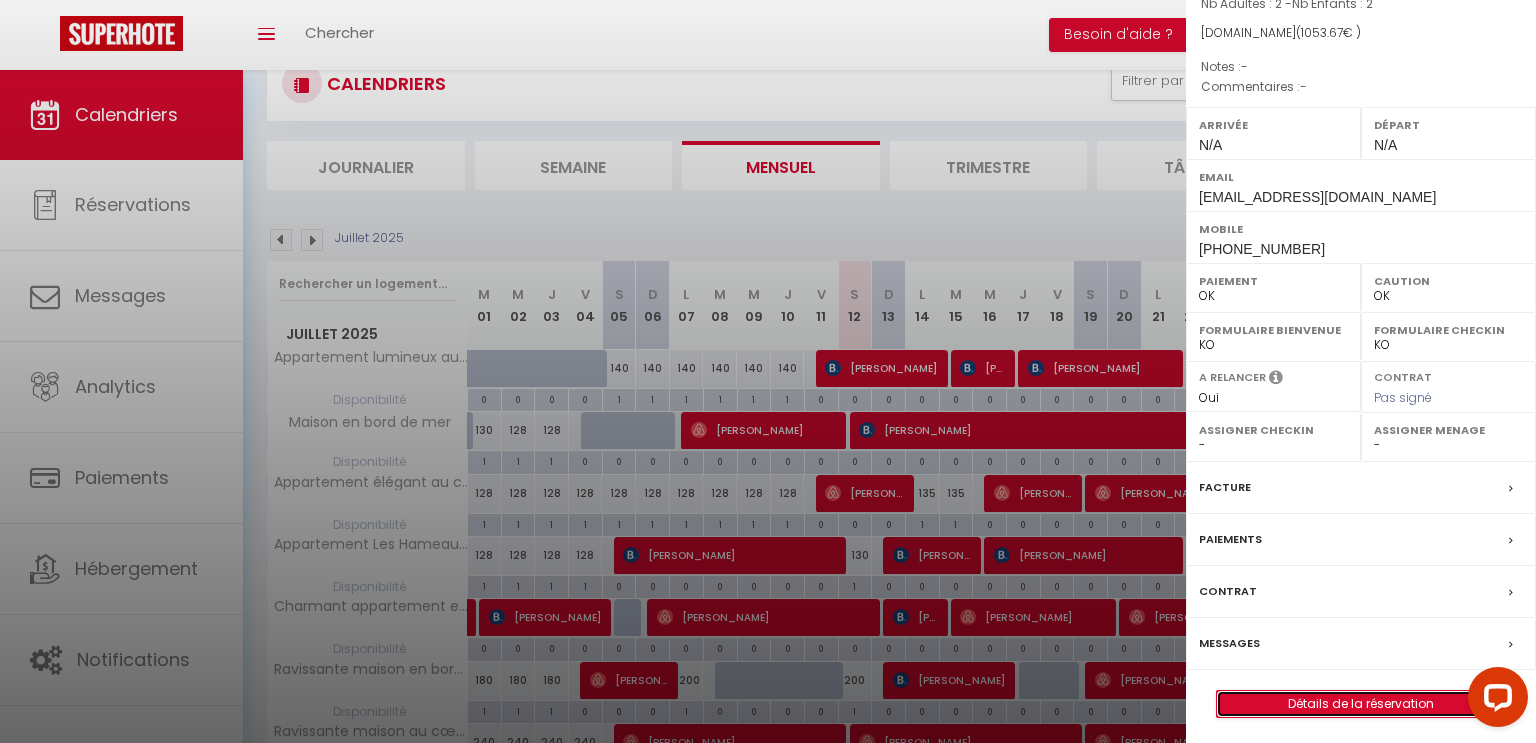 click on "Détails de la réservation" at bounding box center (1361, 704) 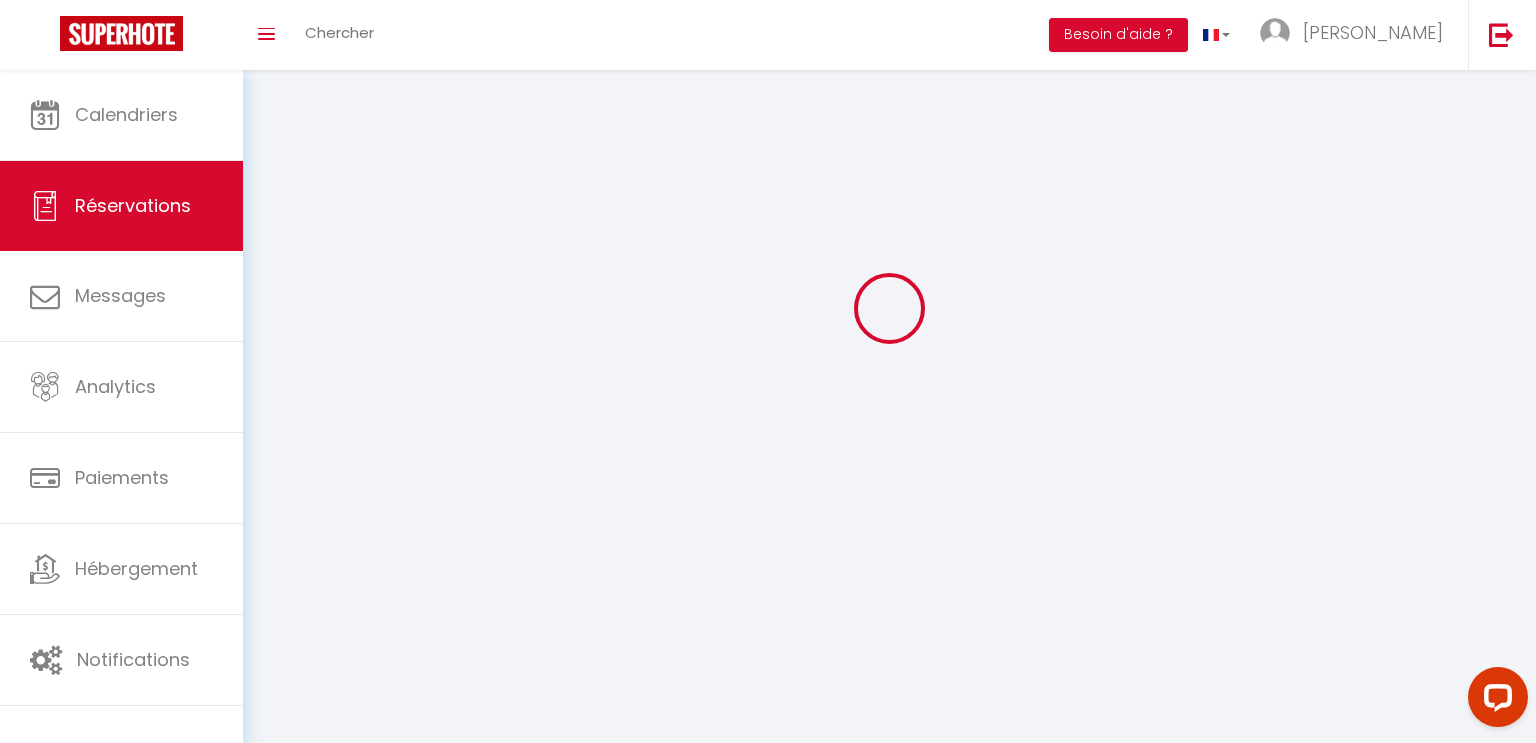 scroll, scrollTop: 0, scrollLeft: 0, axis: both 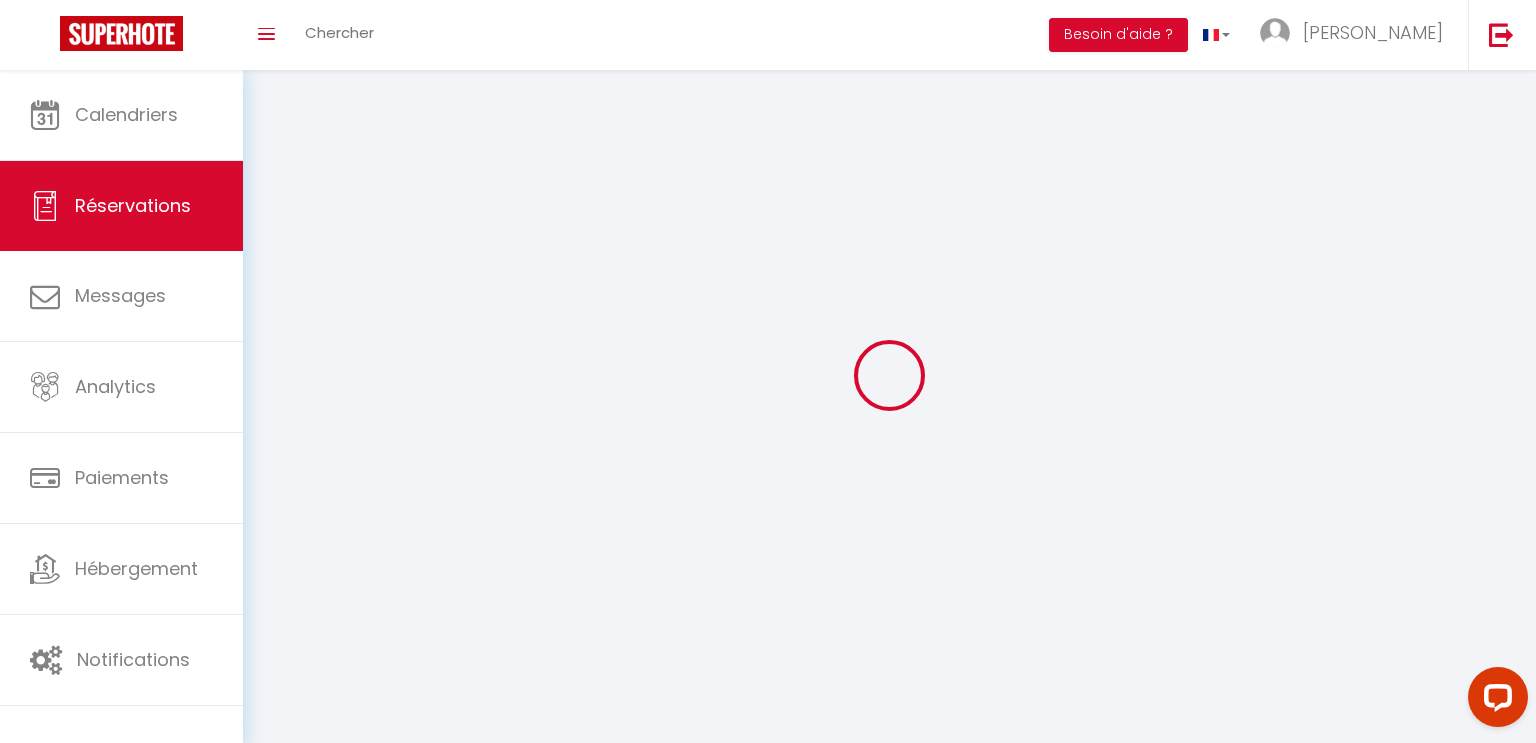 type on "[PERSON_NAME]" 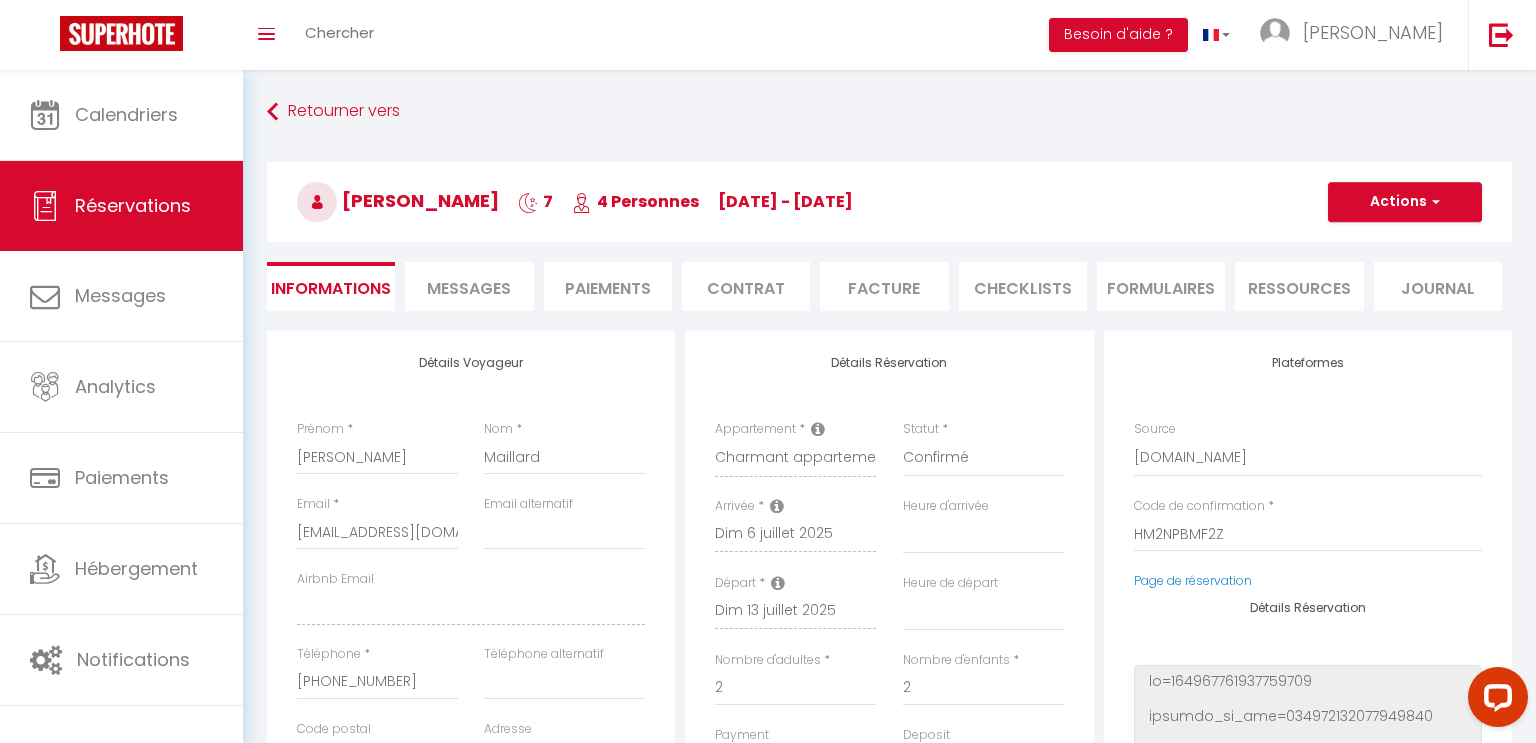 type on "75" 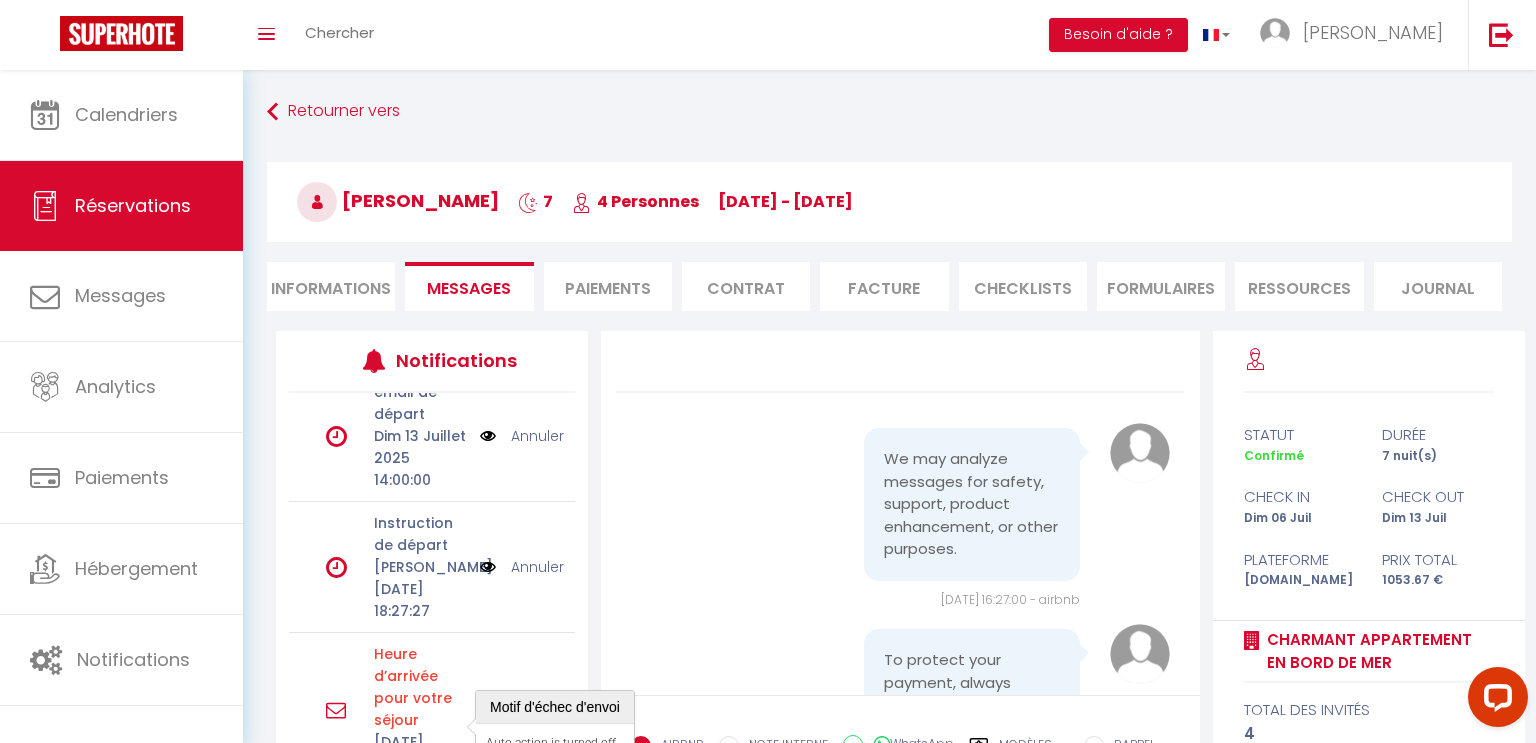 scroll, scrollTop: 0, scrollLeft: 0, axis: both 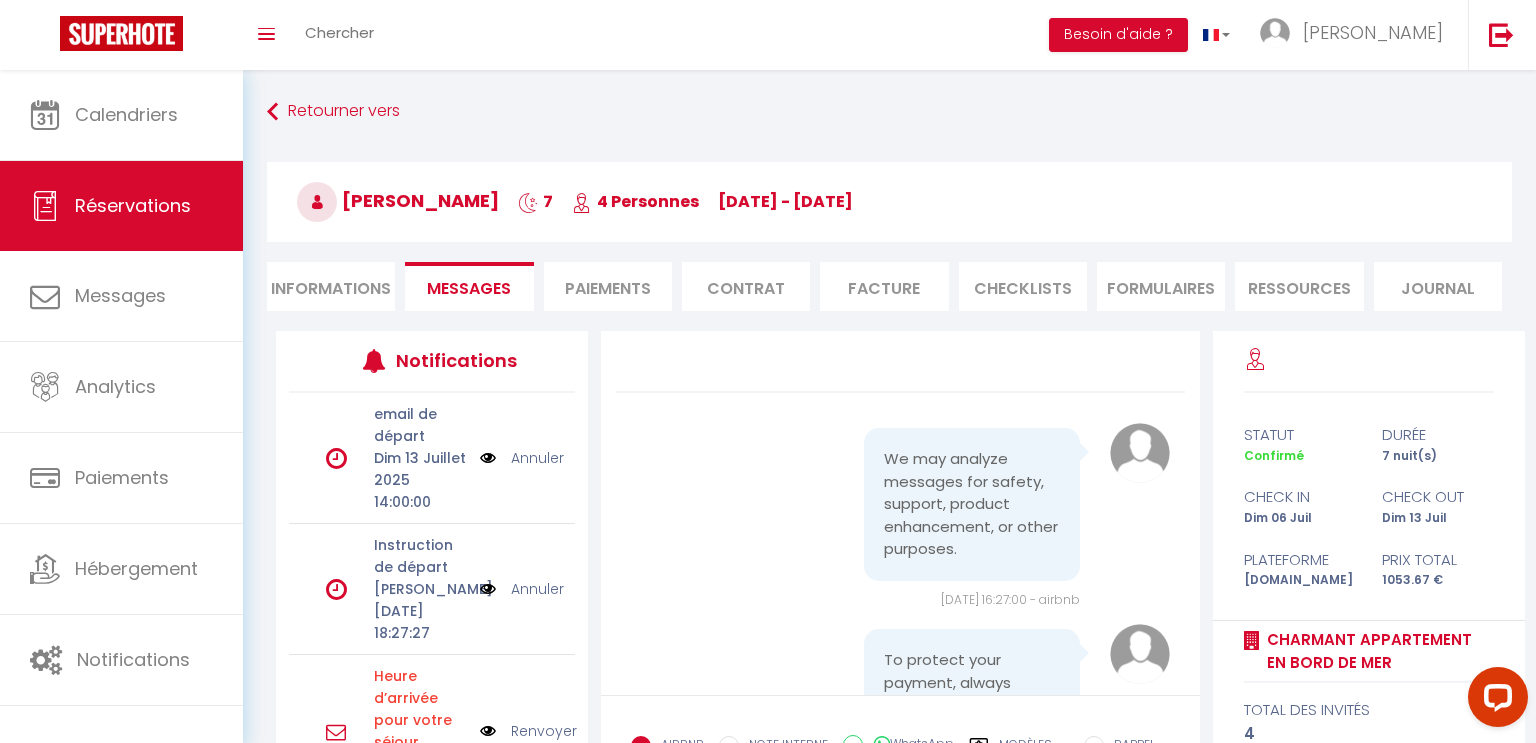 click on "Annuler" at bounding box center [537, 589] 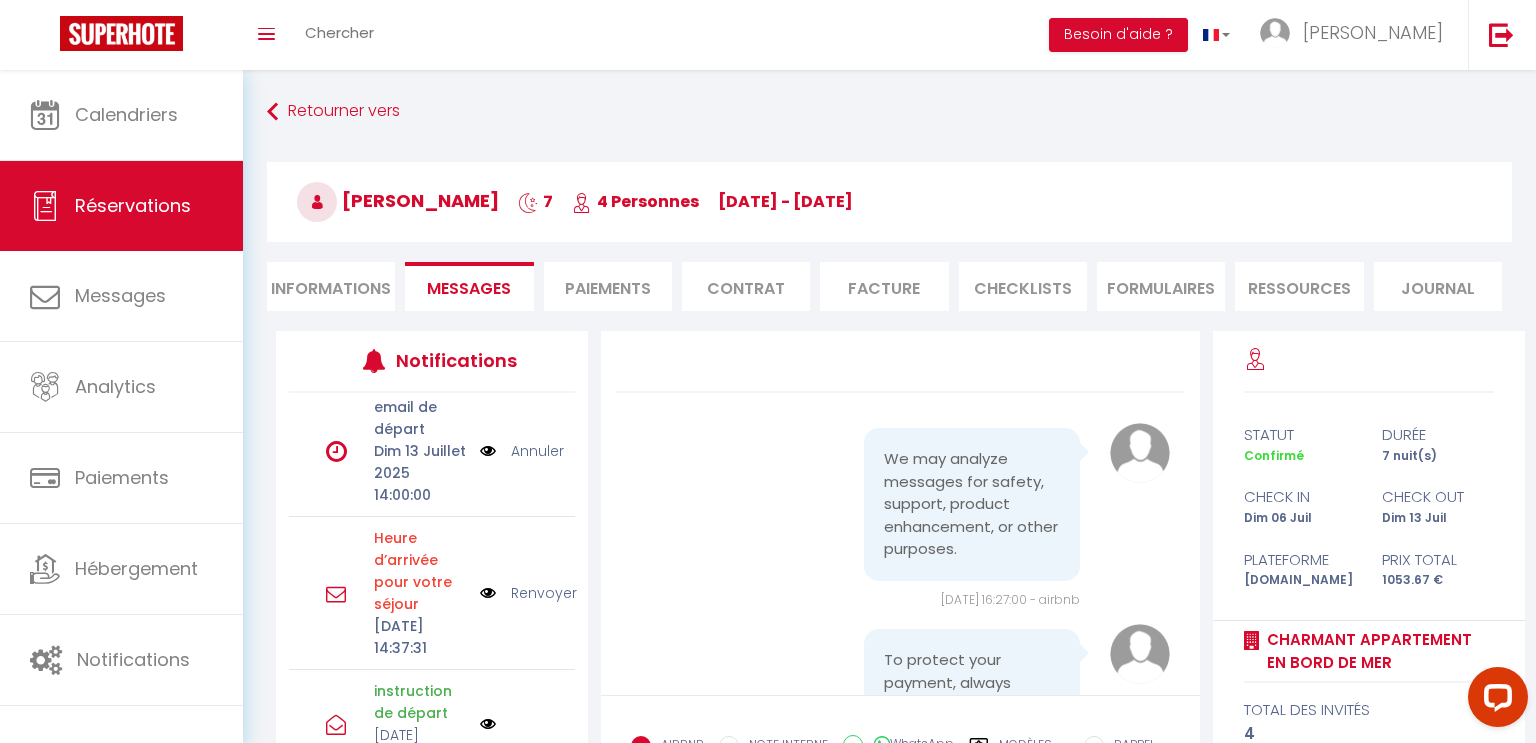 scroll, scrollTop: 0, scrollLeft: 0, axis: both 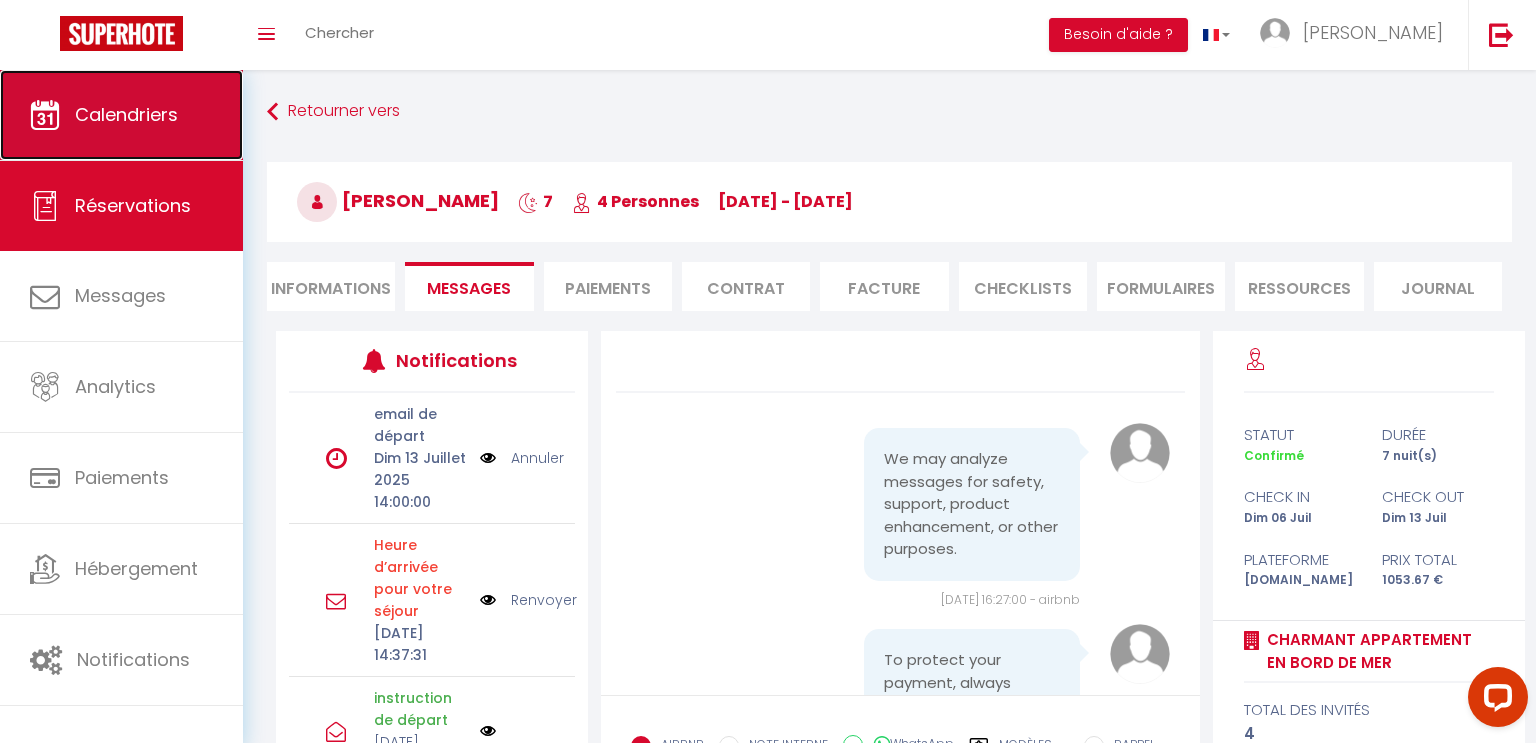 click on "Calendriers" at bounding box center [126, 114] 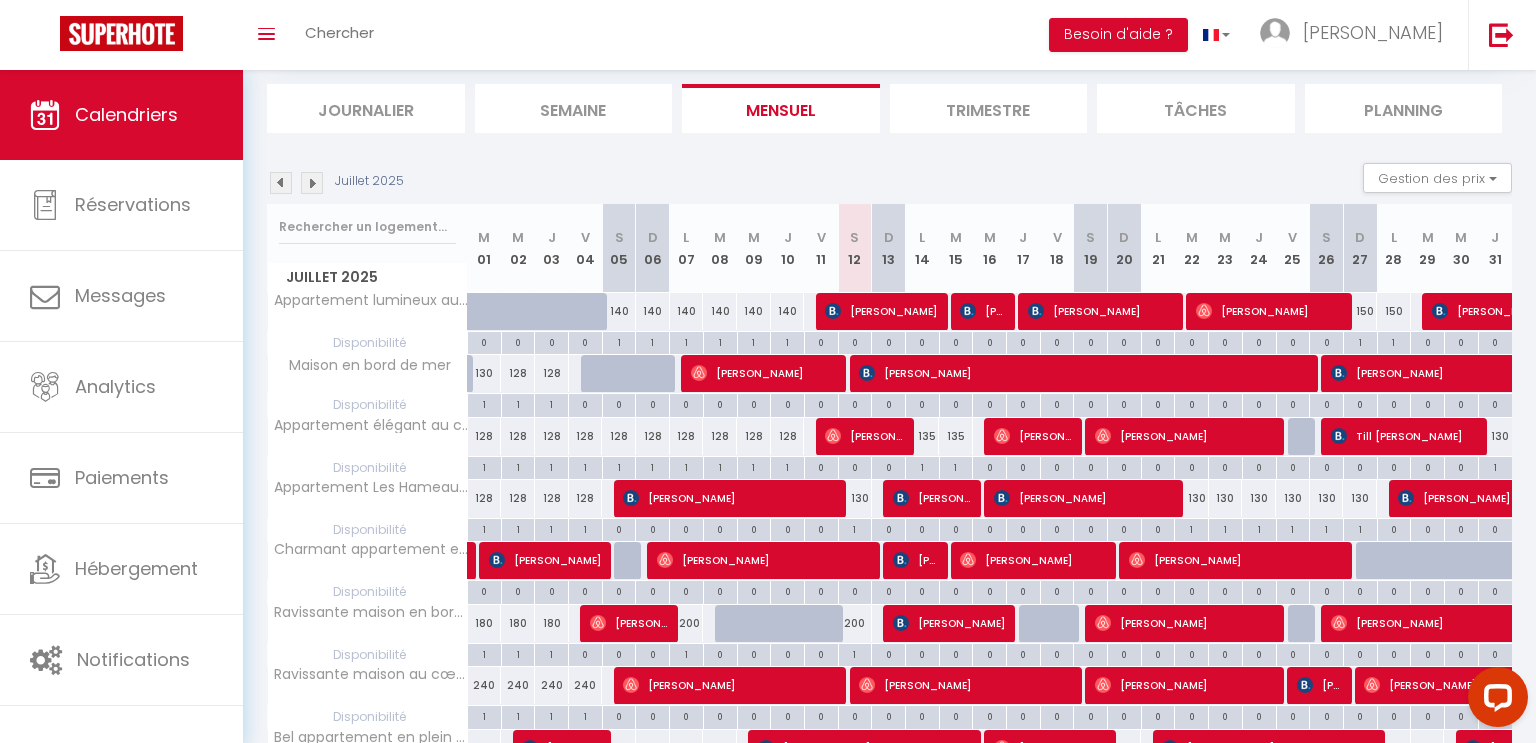 scroll, scrollTop: 151, scrollLeft: 0, axis: vertical 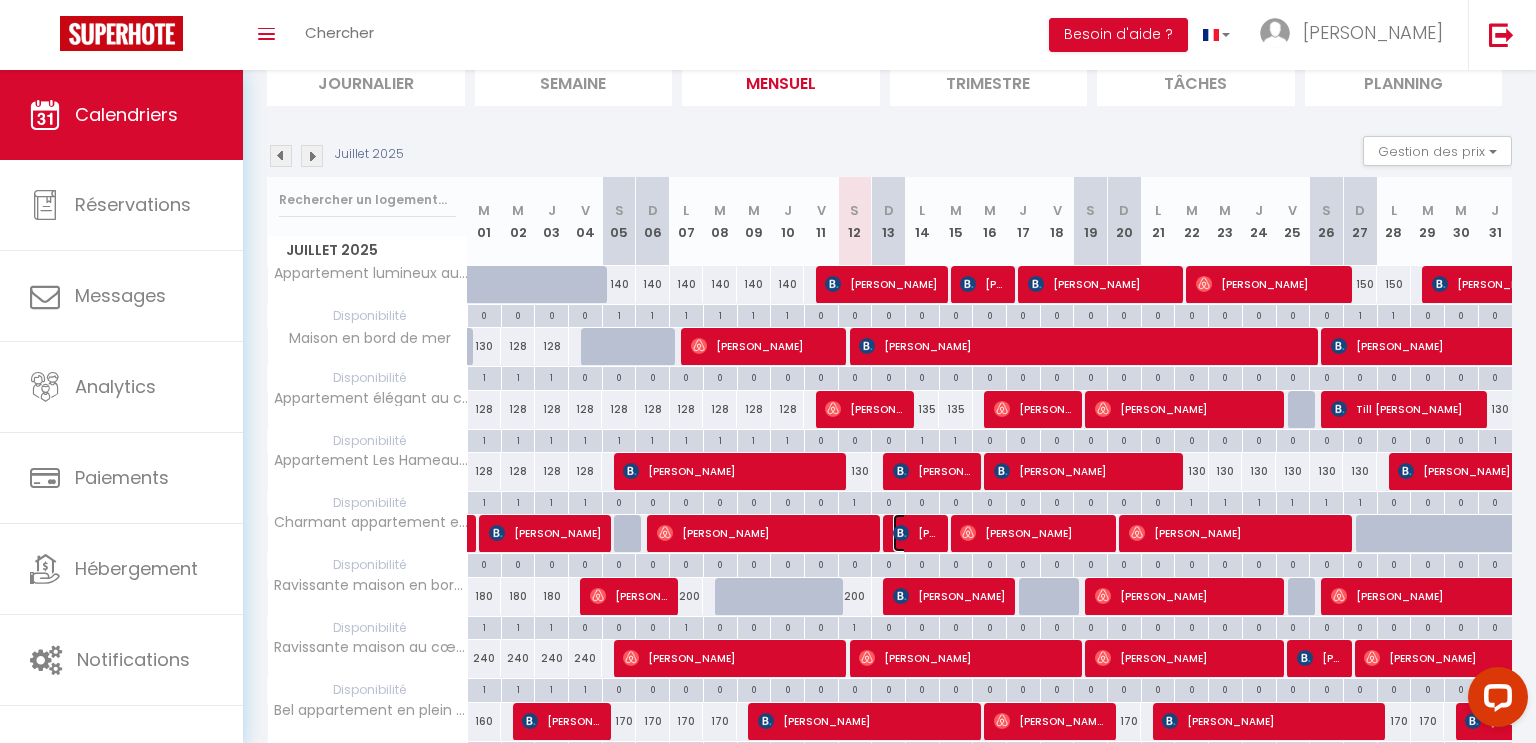 click on "[PERSON_NAME]" at bounding box center [915, 533] 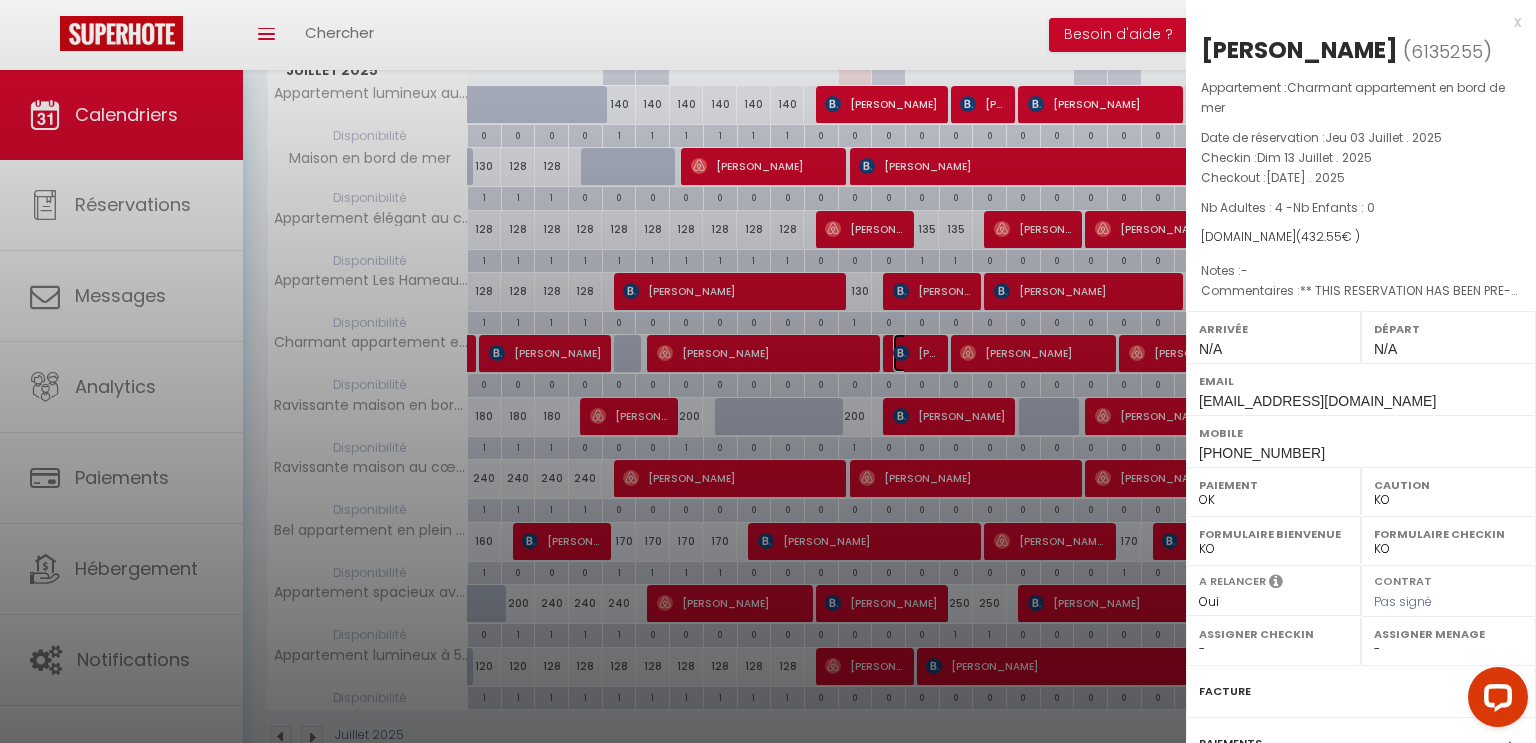 scroll, scrollTop: 376, scrollLeft: 0, axis: vertical 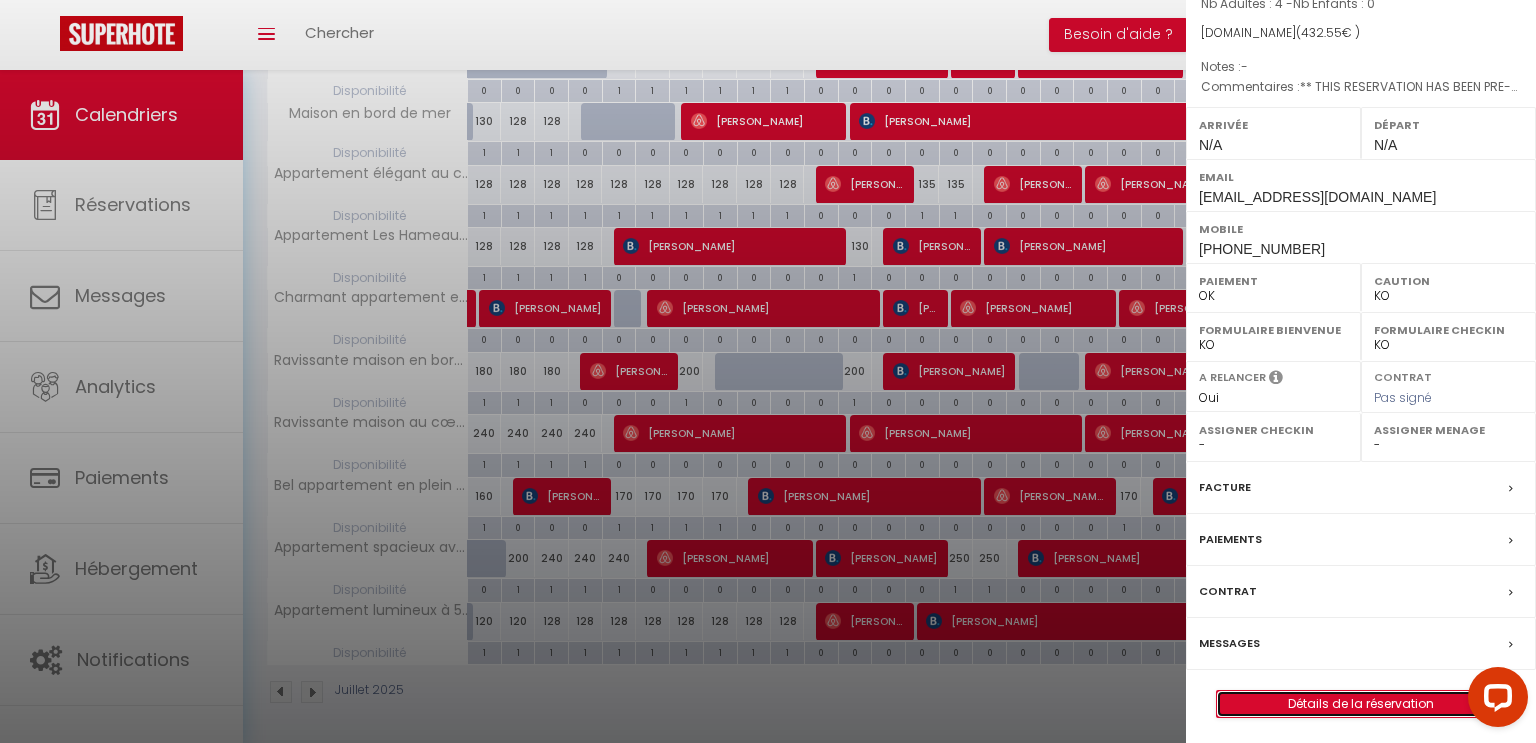 click on "Détails de la réservation" at bounding box center (1361, 704) 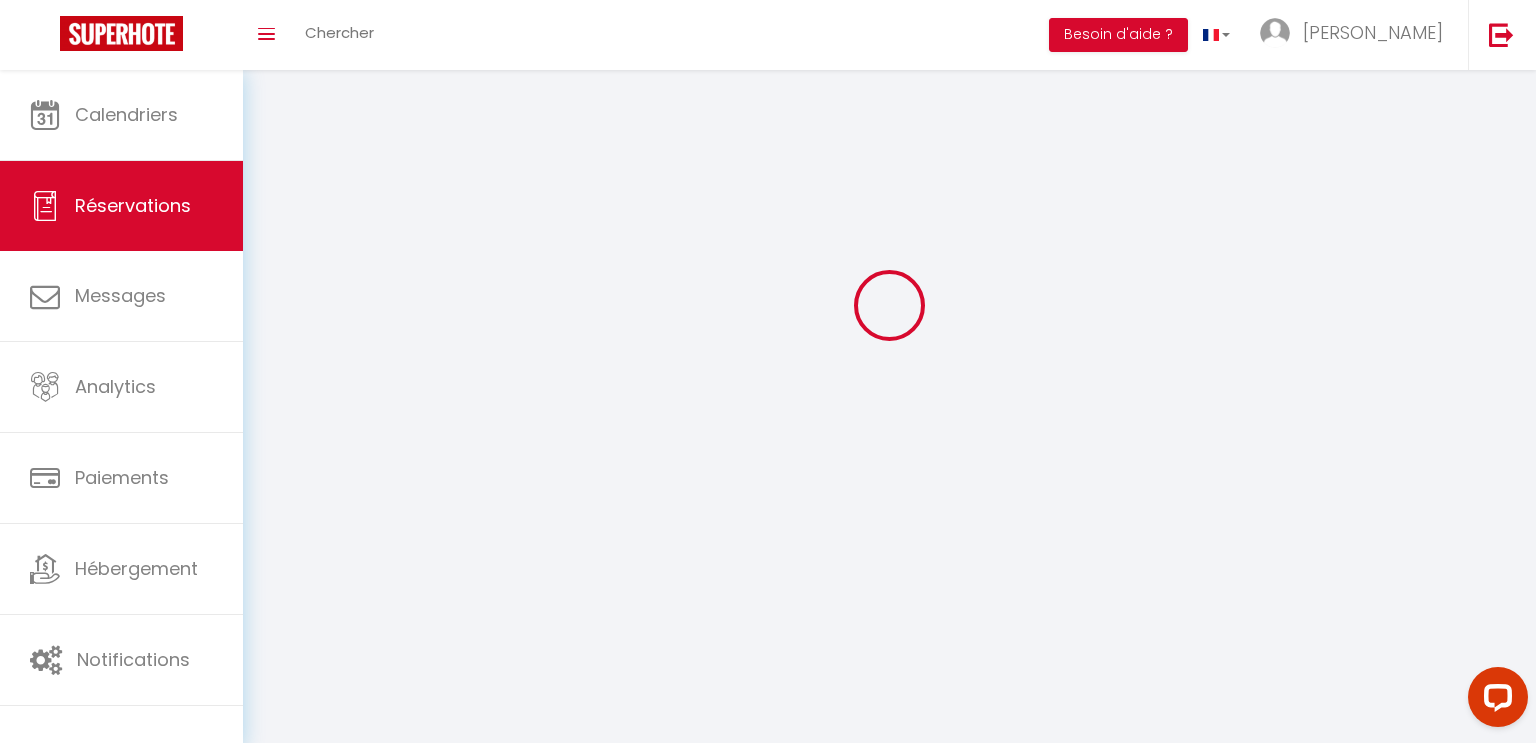 scroll, scrollTop: 0, scrollLeft: 0, axis: both 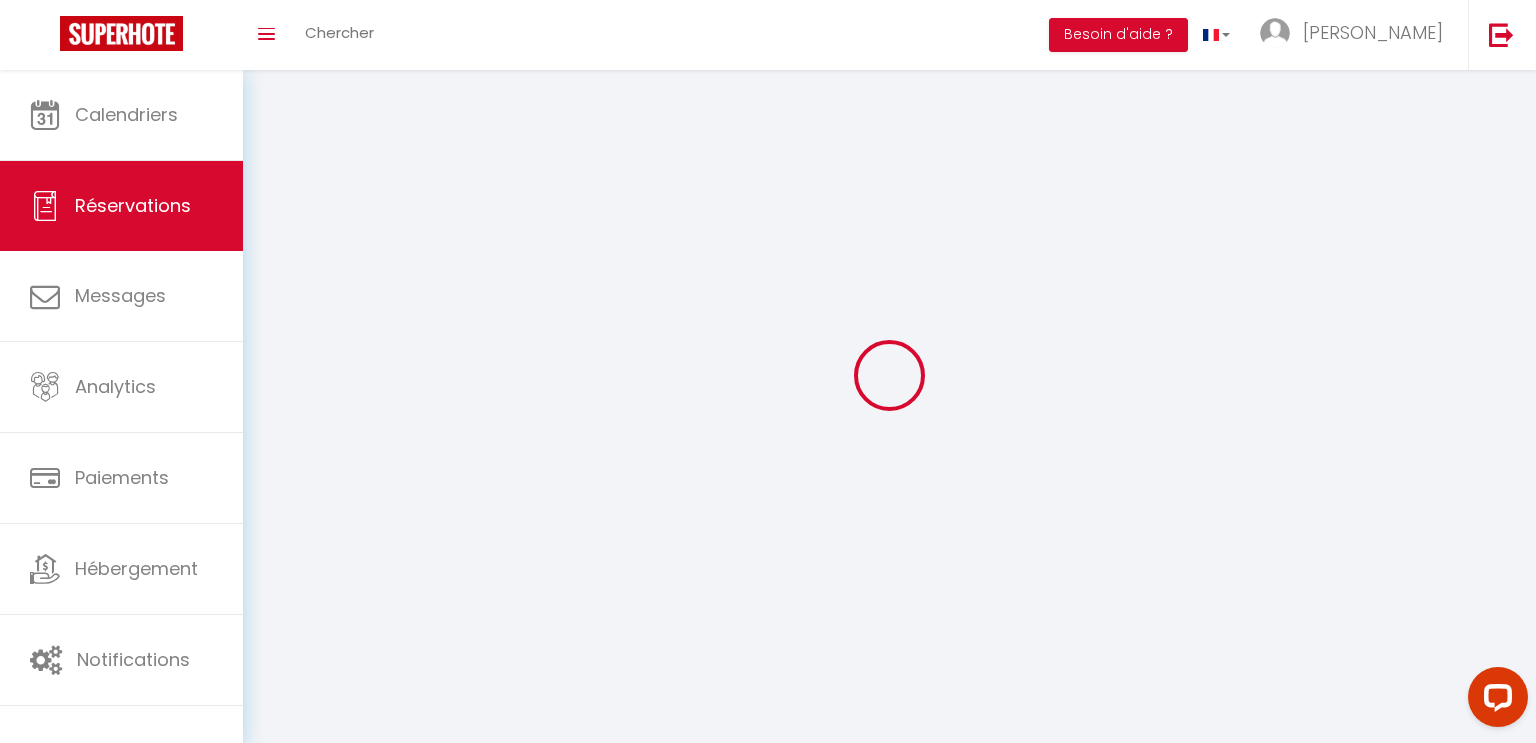 select 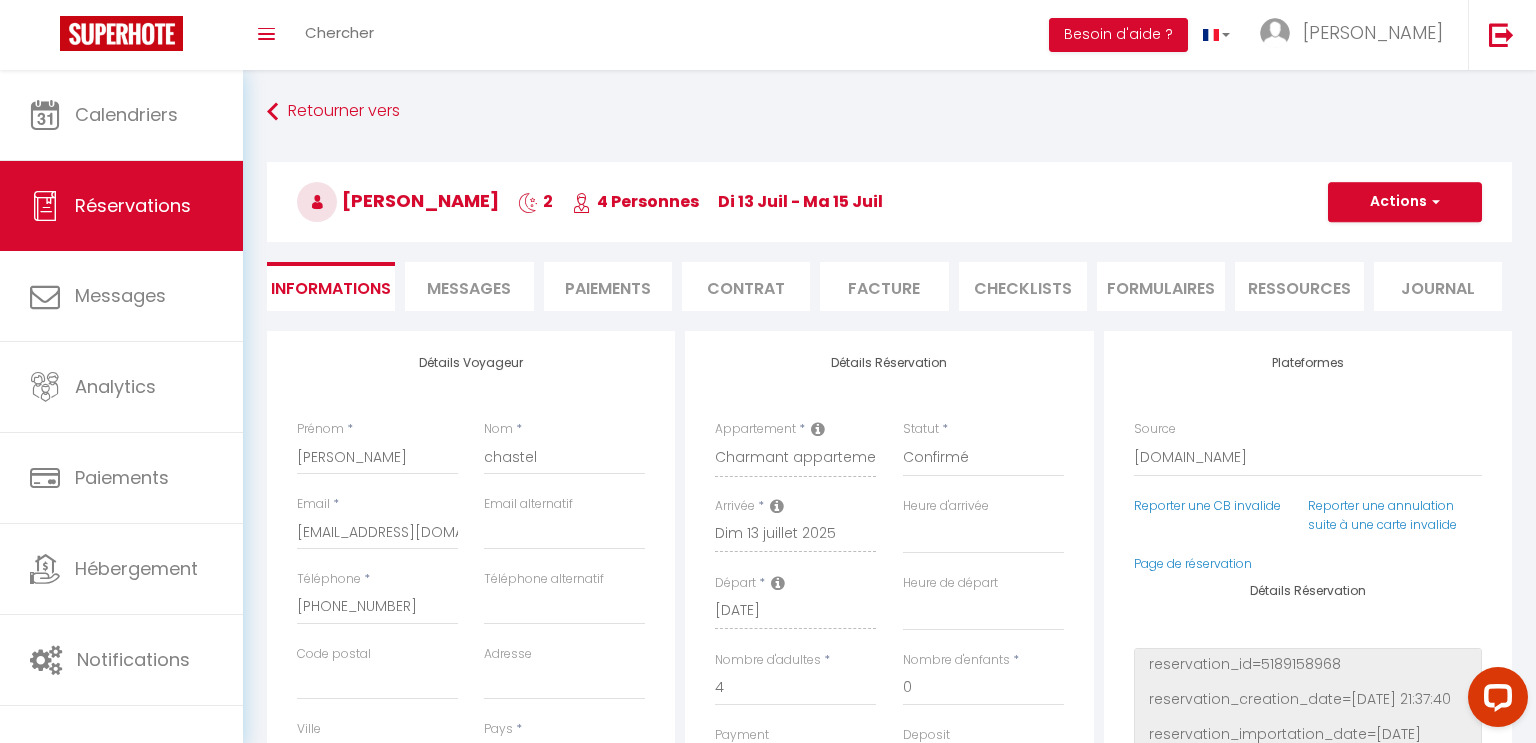 type on "75" 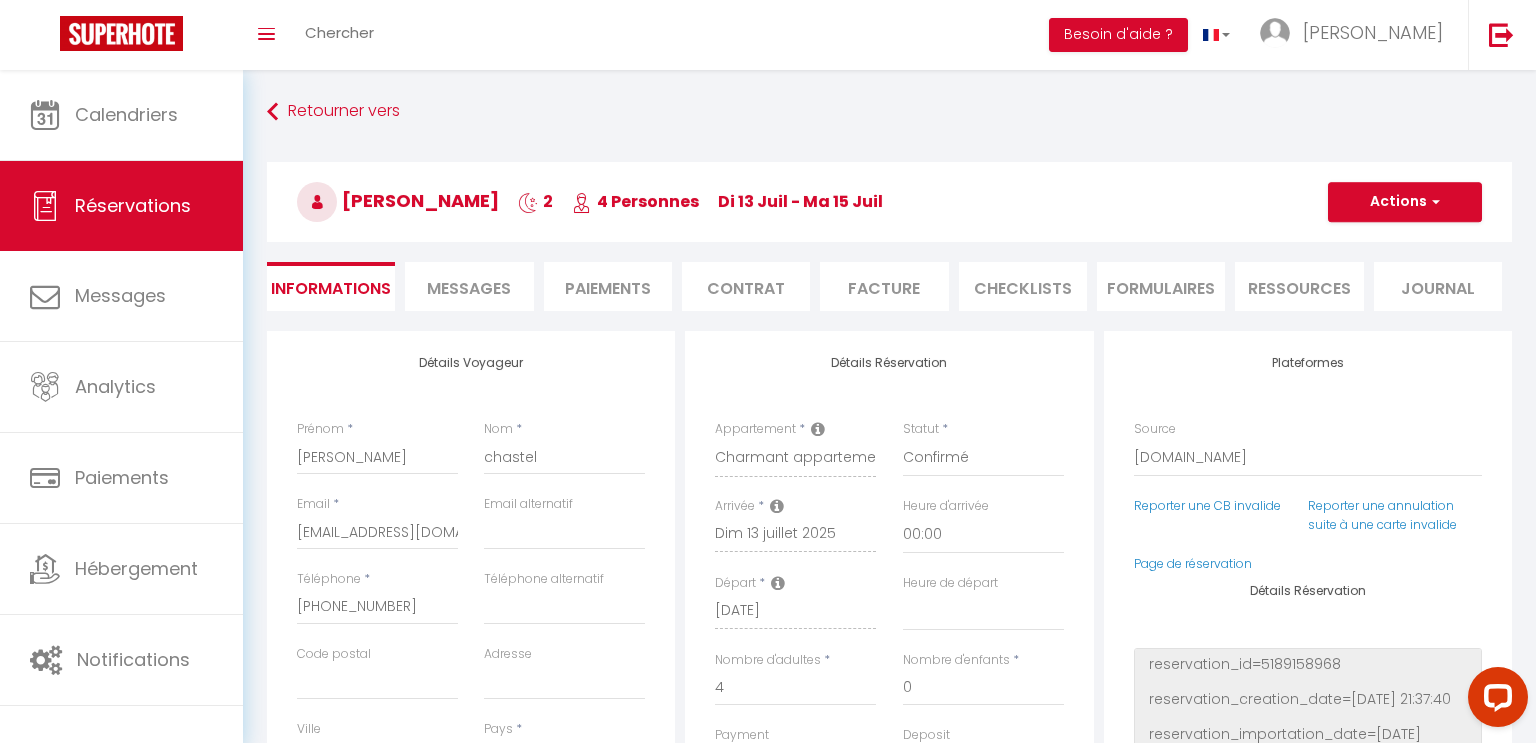 select 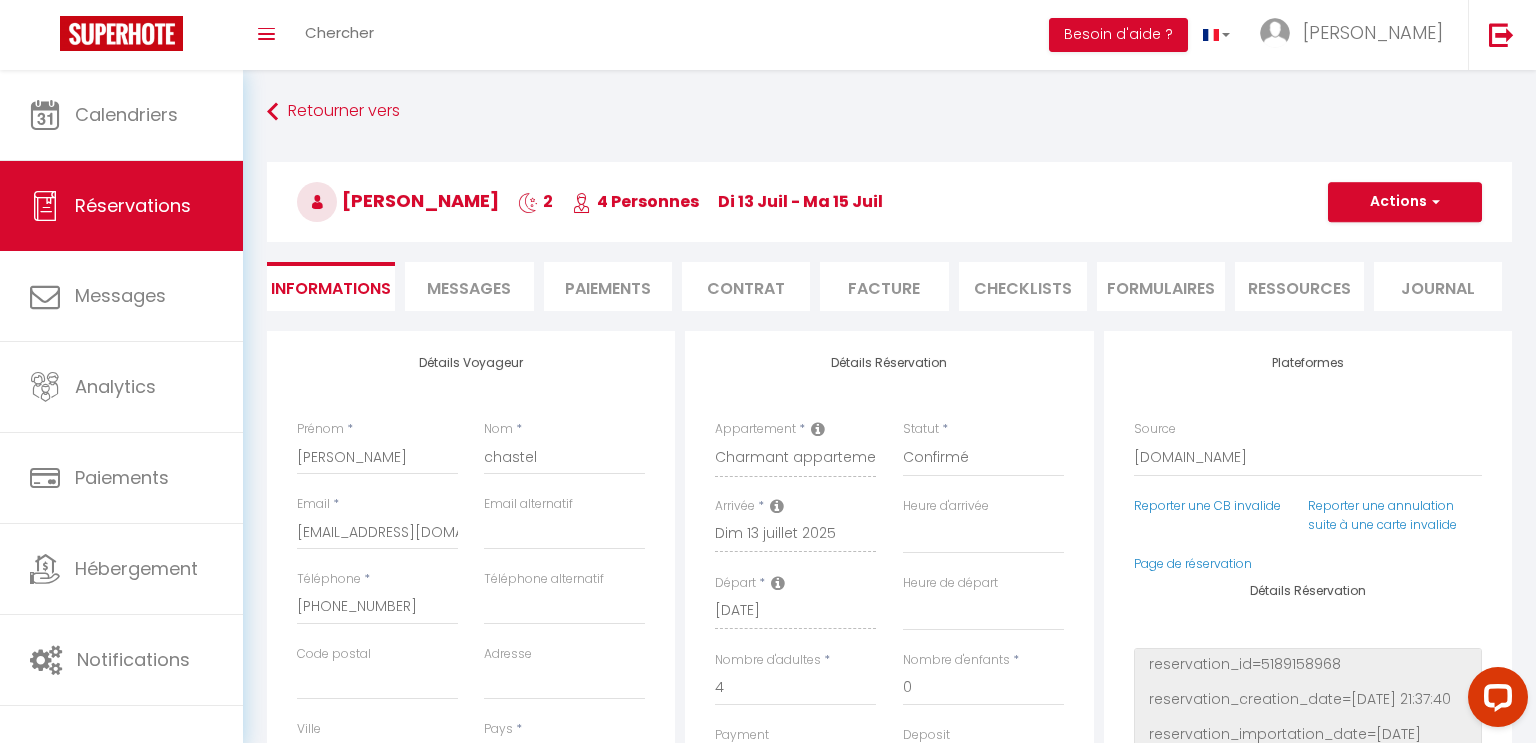 click on "Messages" at bounding box center [469, 288] 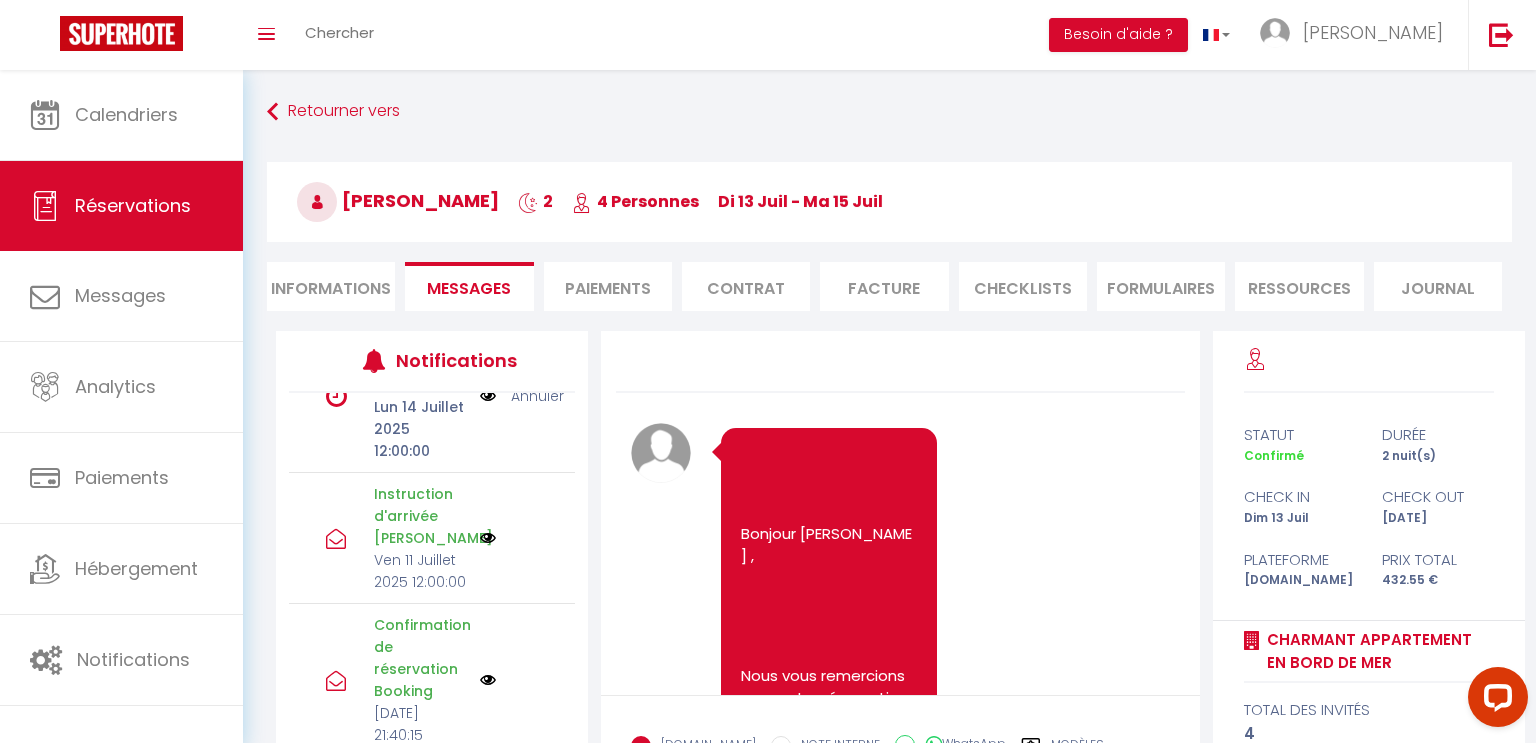 scroll, scrollTop: 203, scrollLeft: 0, axis: vertical 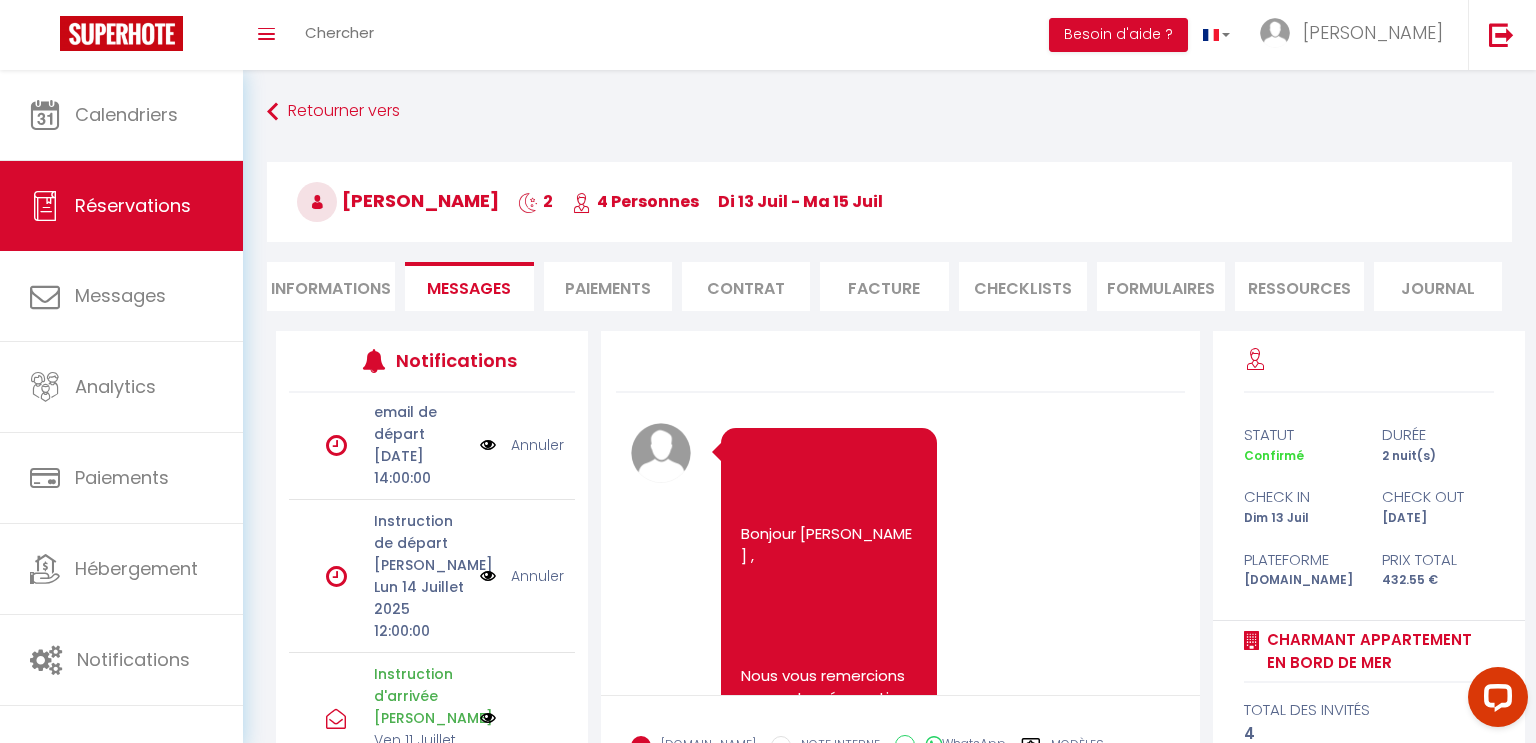 click at bounding box center (488, 576) 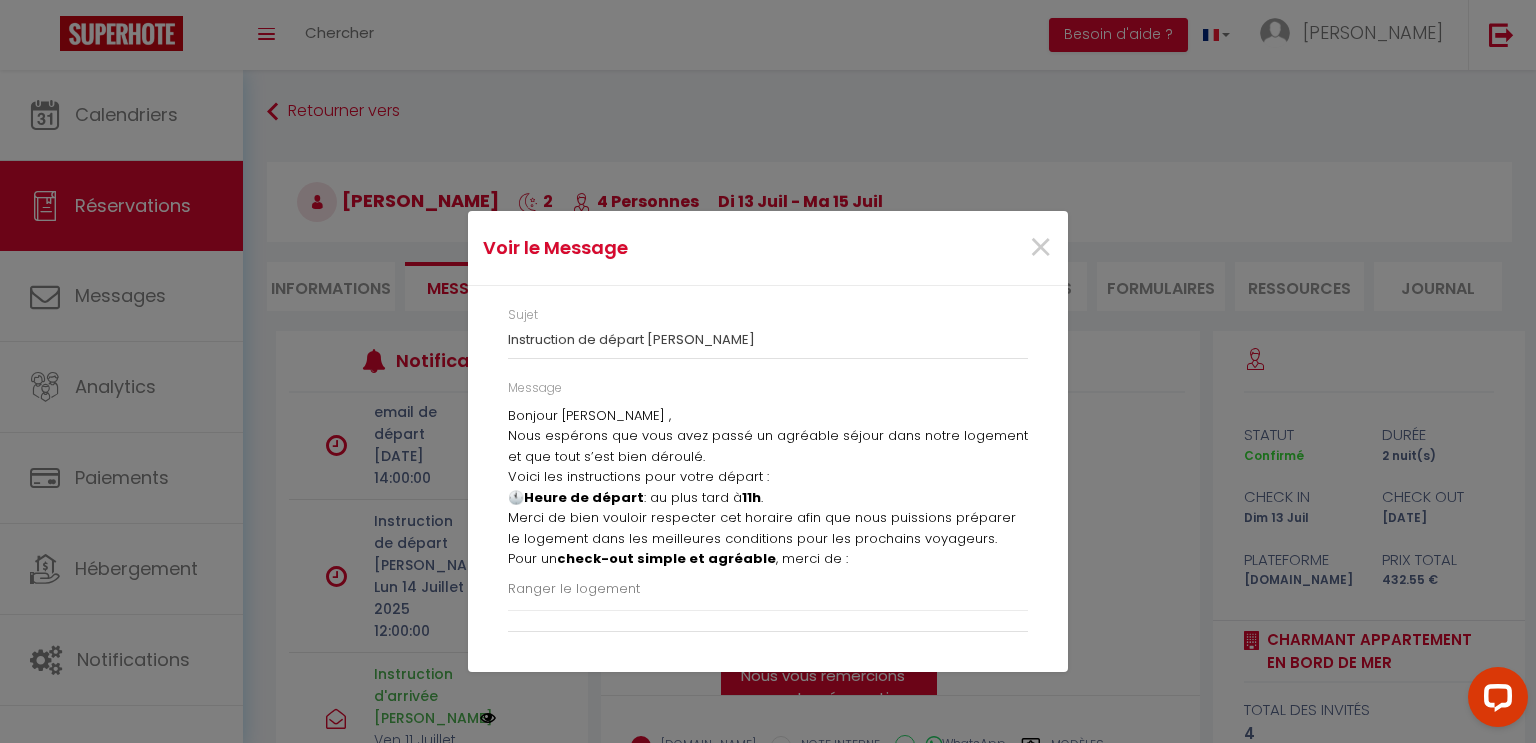 scroll, scrollTop: 0, scrollLeft: 0, axis: both 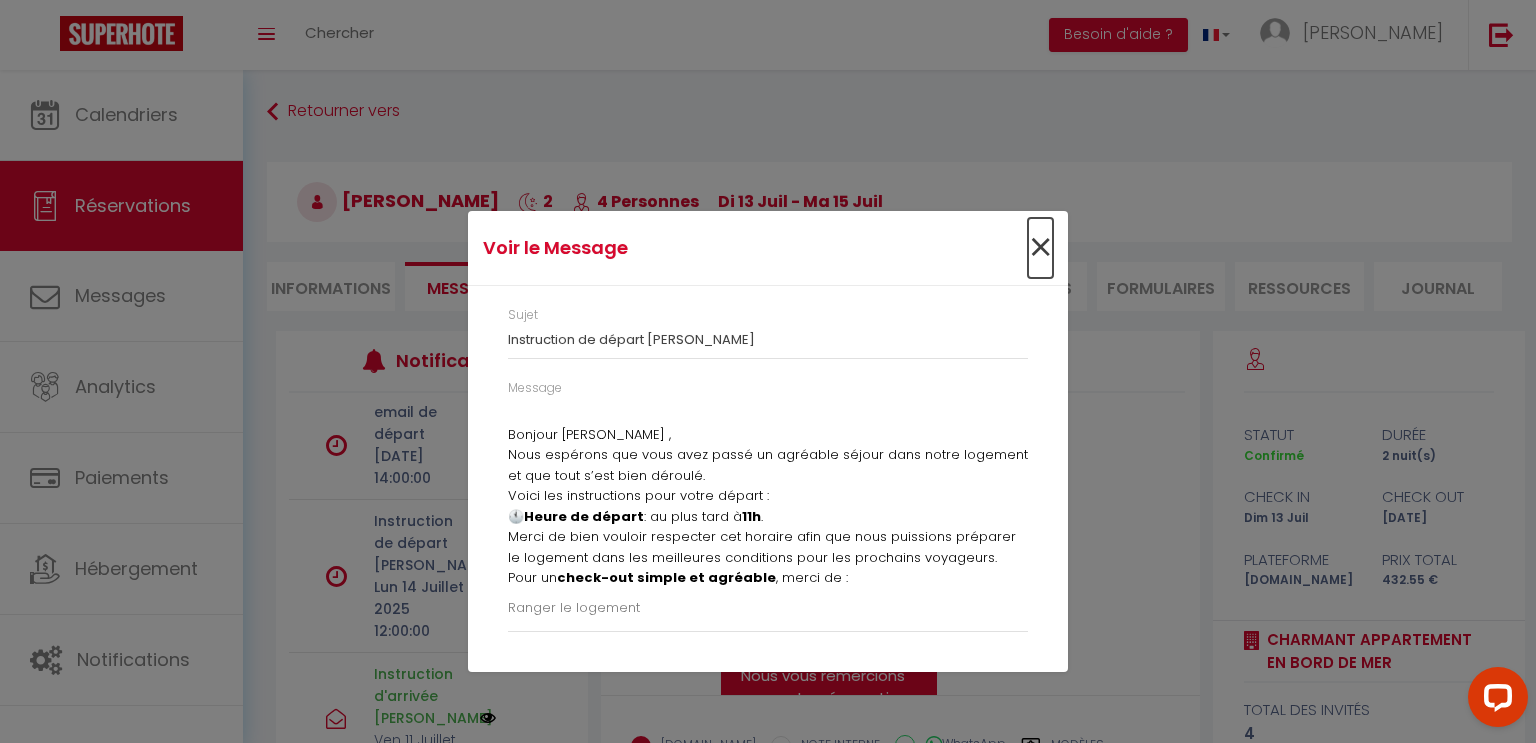 click on "×" at bounding box center [1040, 248] 